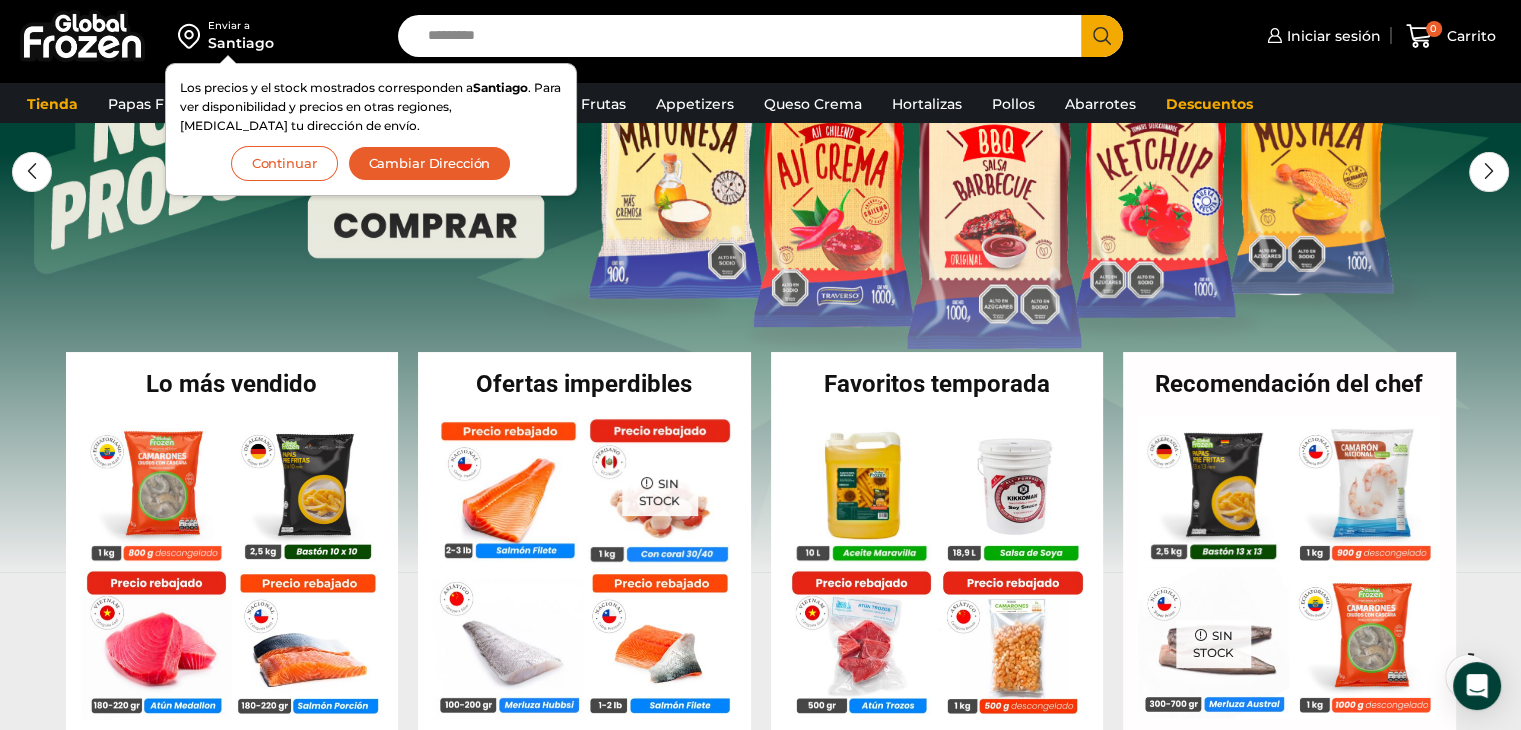 scroll, scrollTop: 200, scrollLeft: 0, axis: vertical 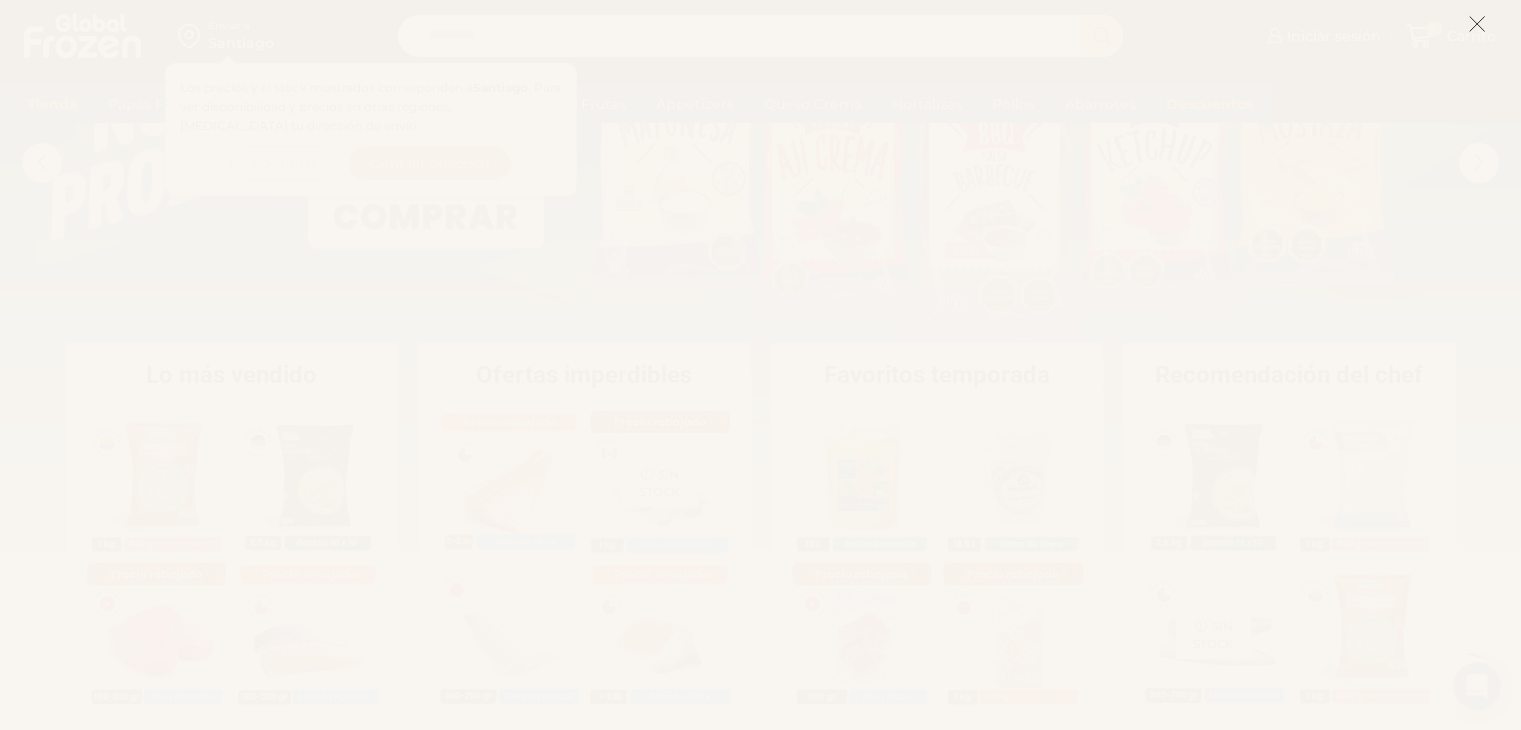 click 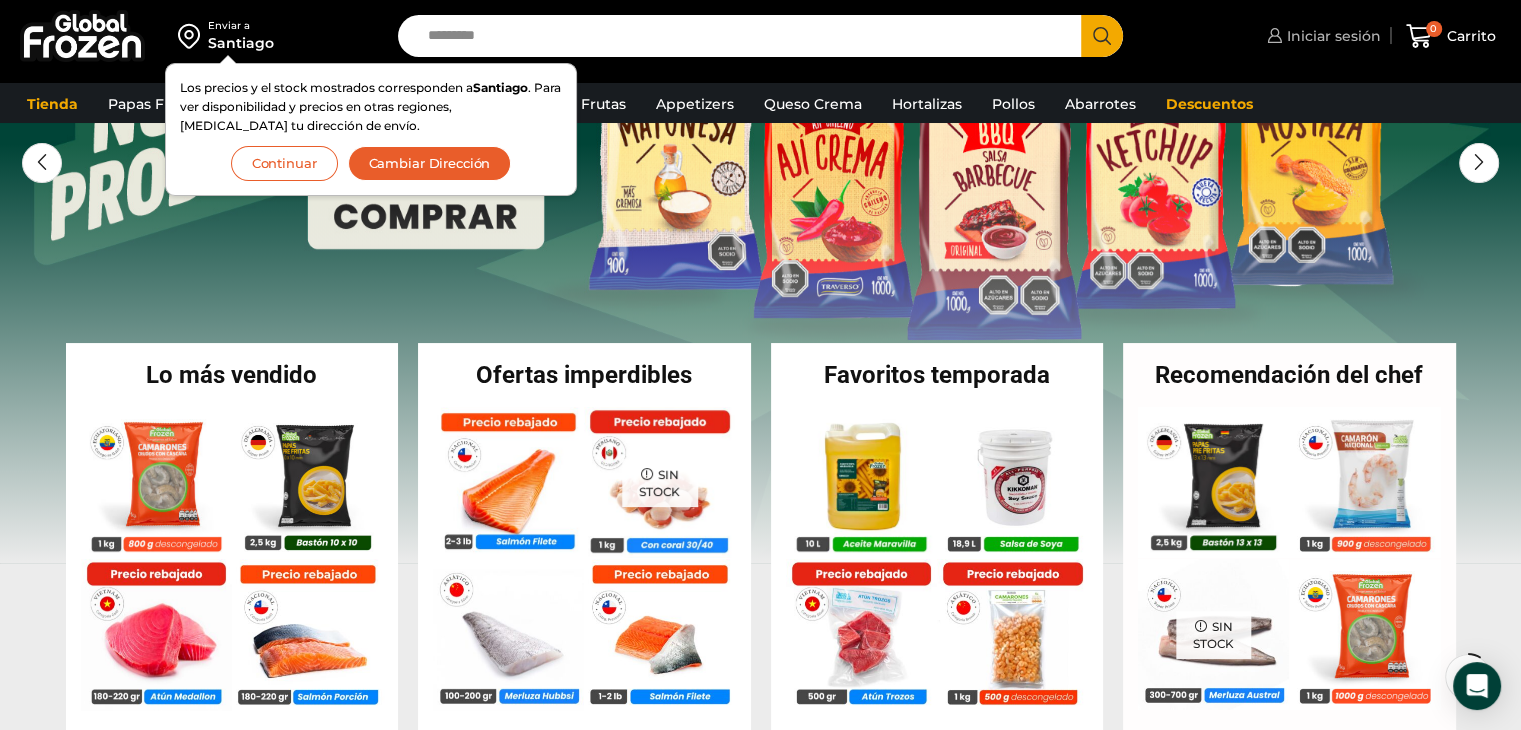 click on "Iniciar sesión" at bounding box center (1331, 36) 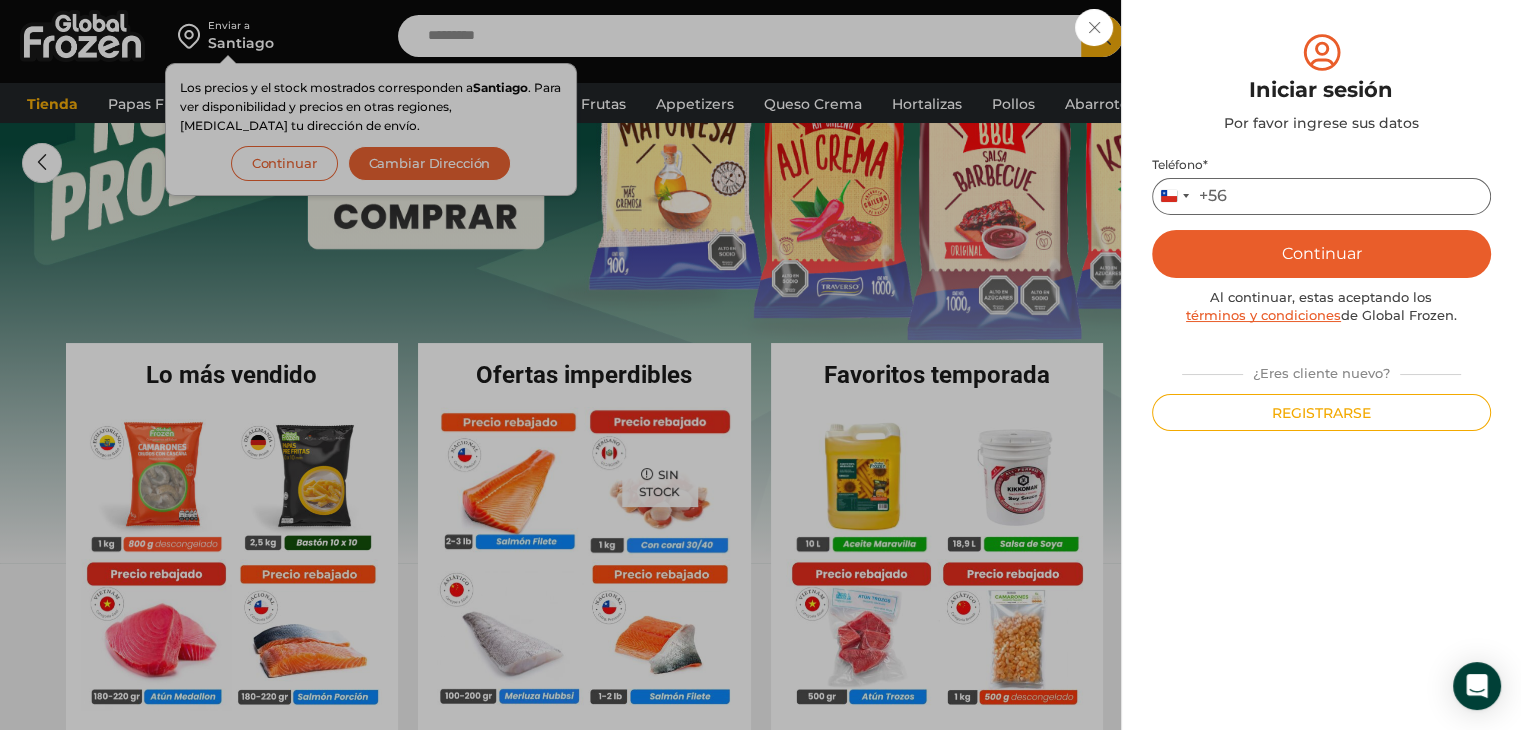 click on "Teléfono
*" at bounding box center (1321, 196) 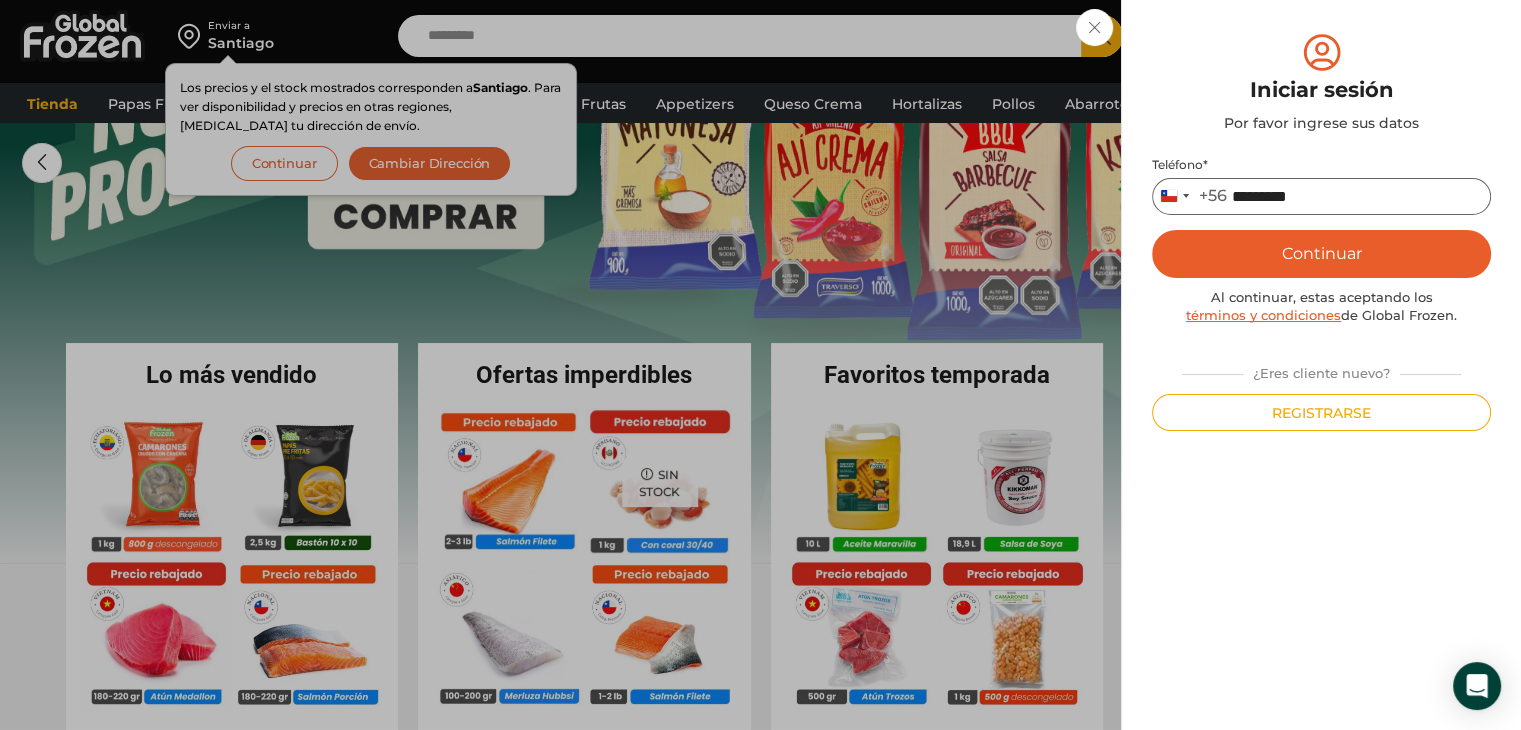 type on "*********" 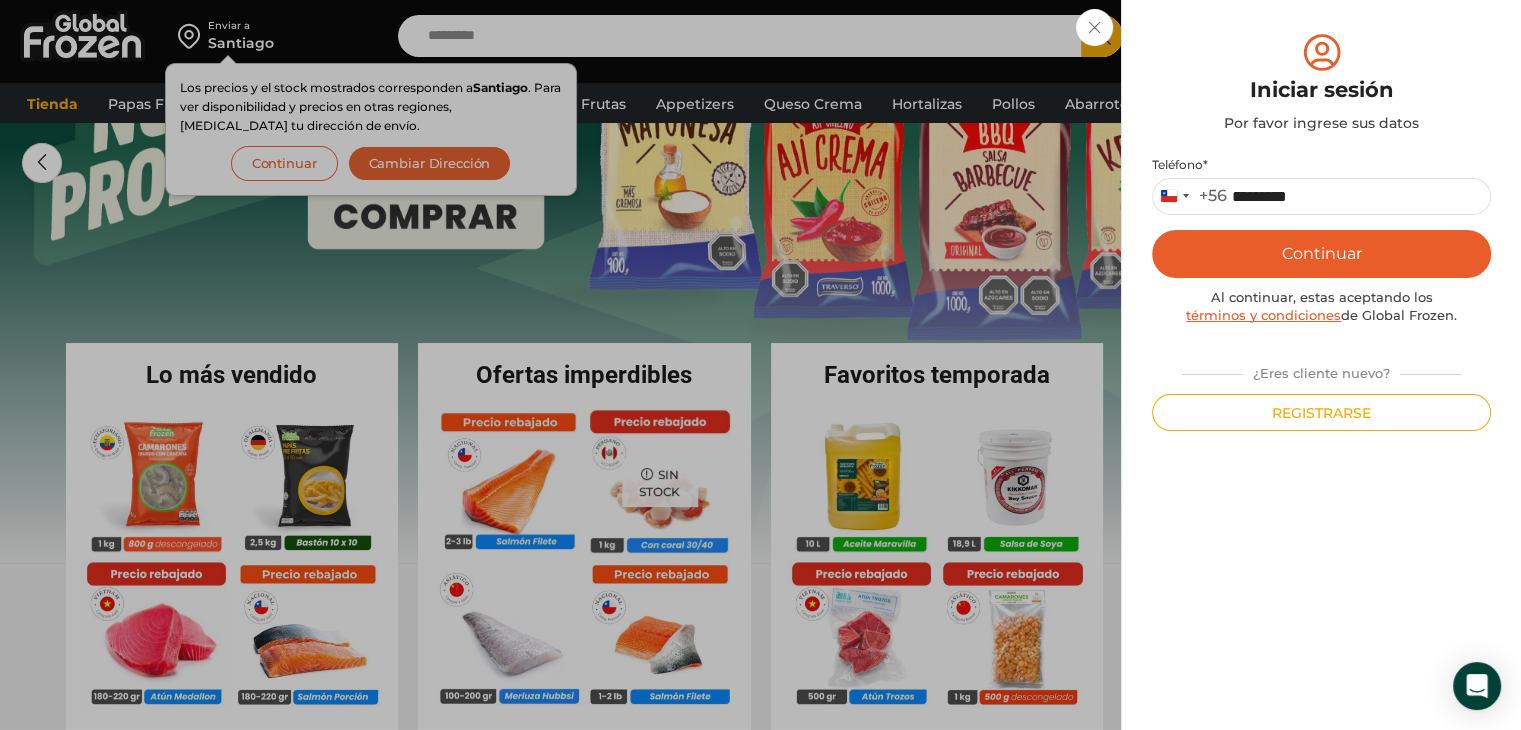 click on "Continuar" at bounding box center [1321, 254] 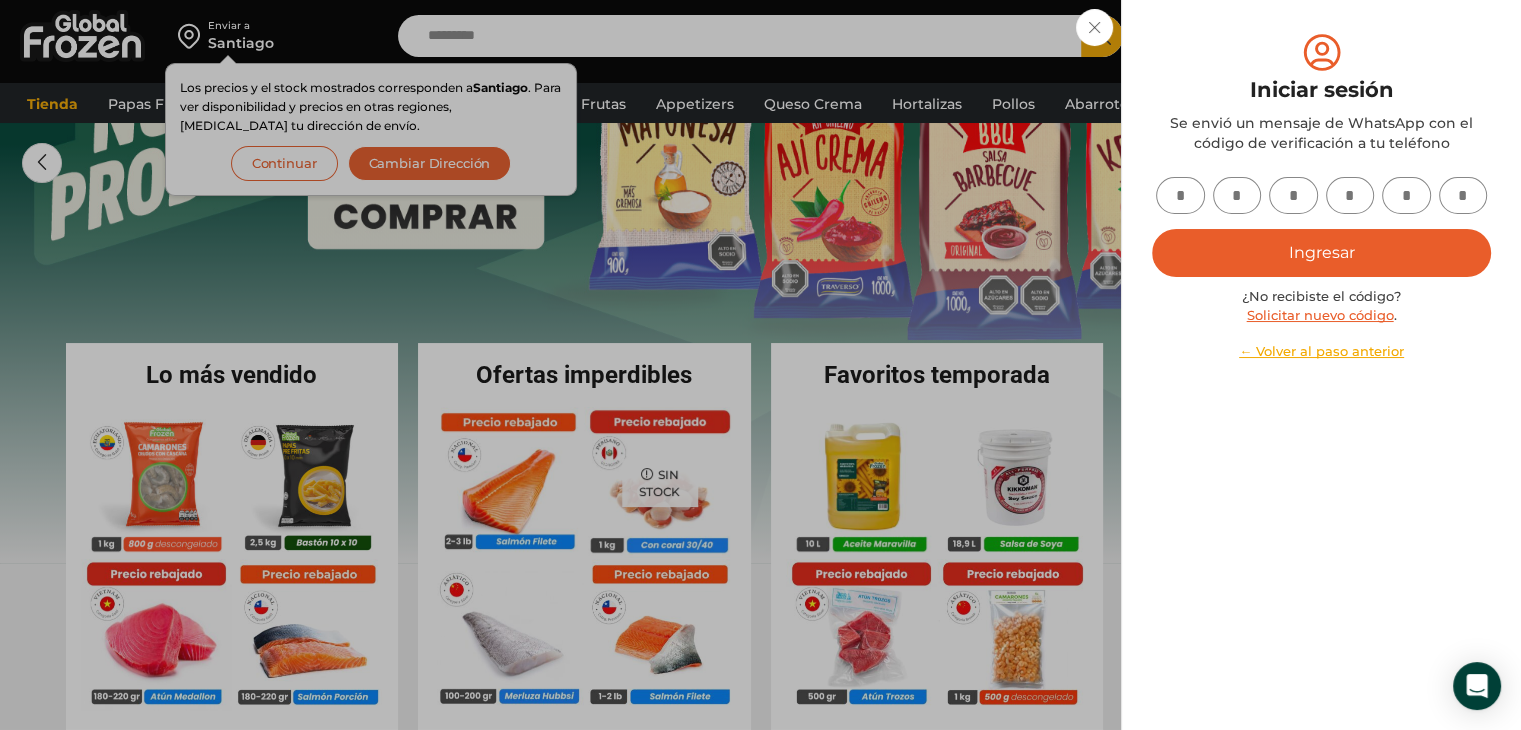 click at bounding box center (1180, 195) 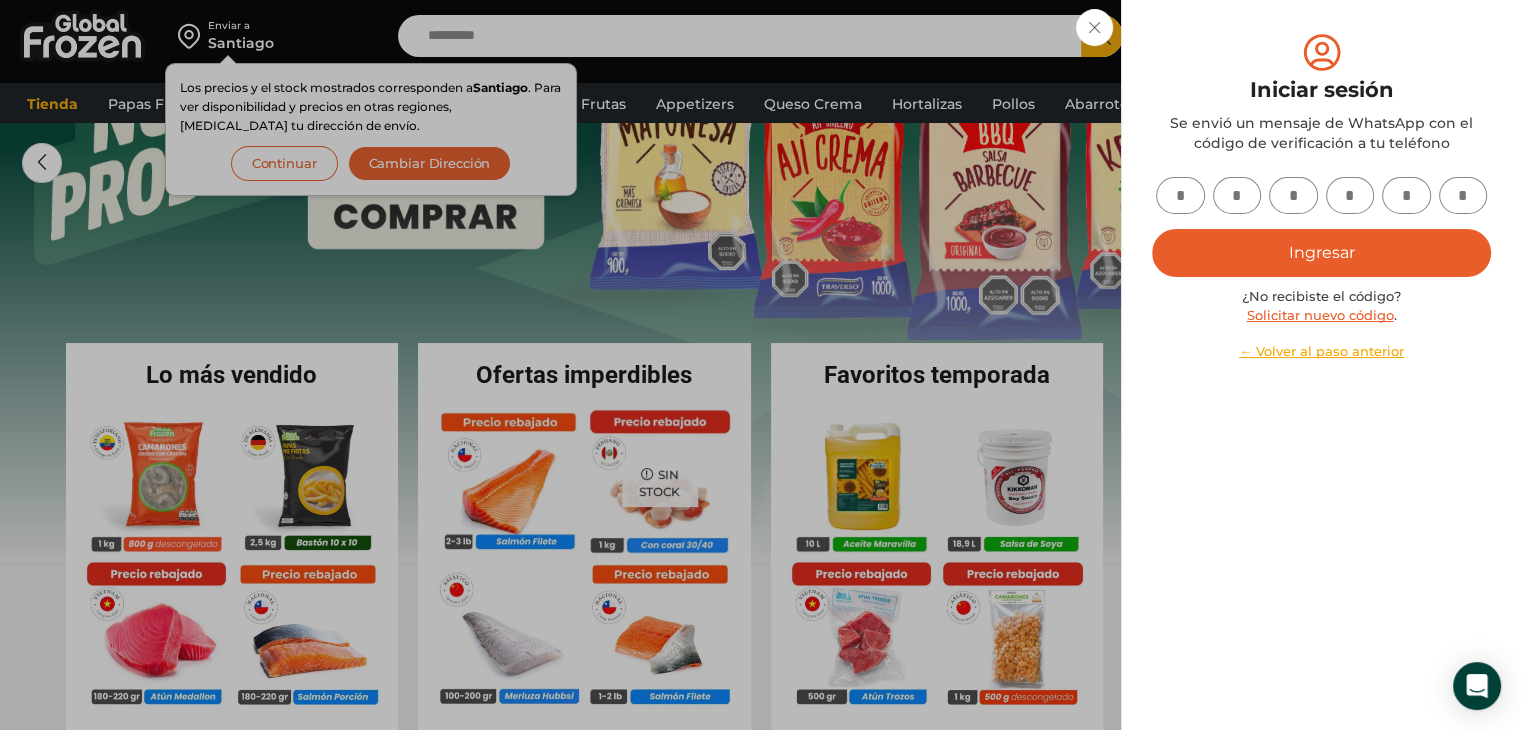 type on "*" 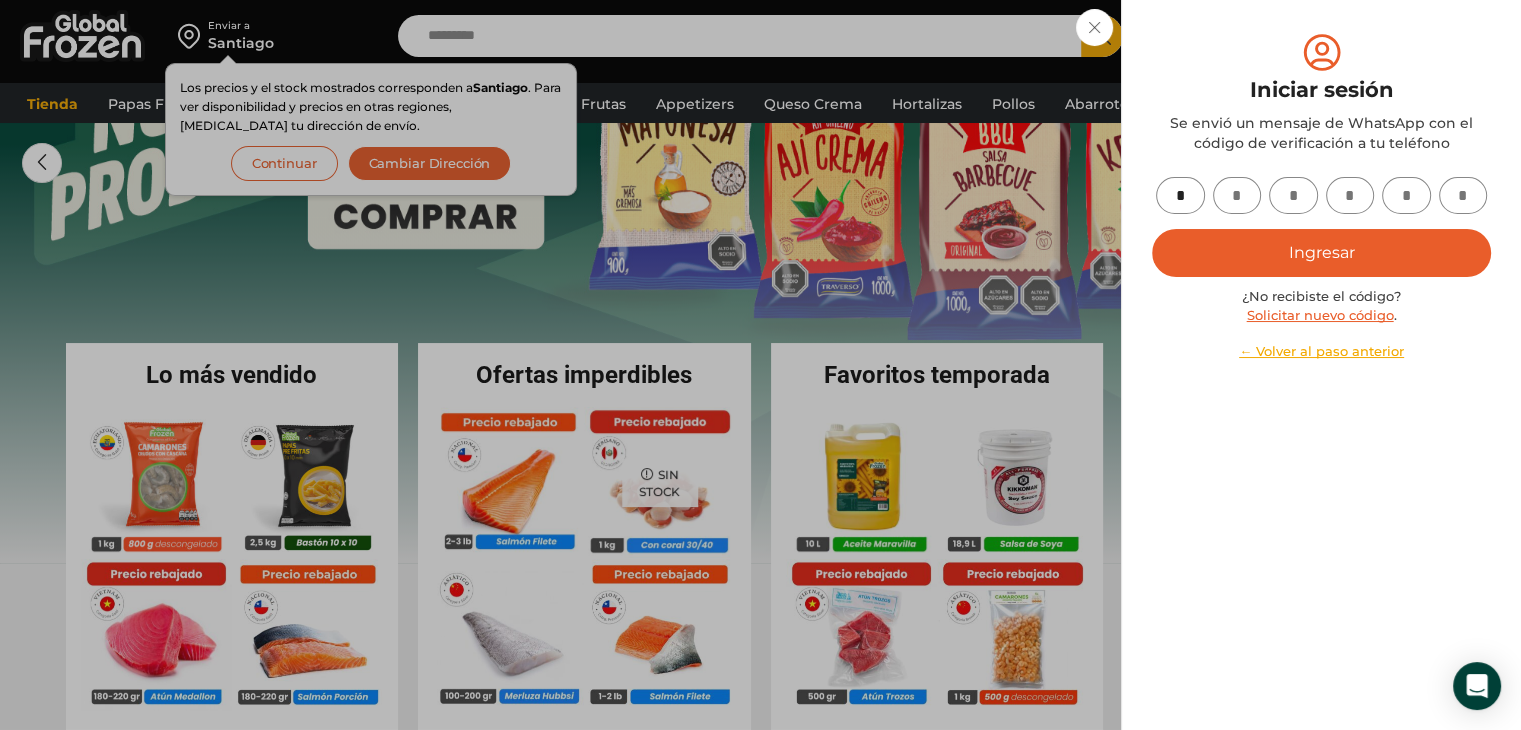 type on "*" 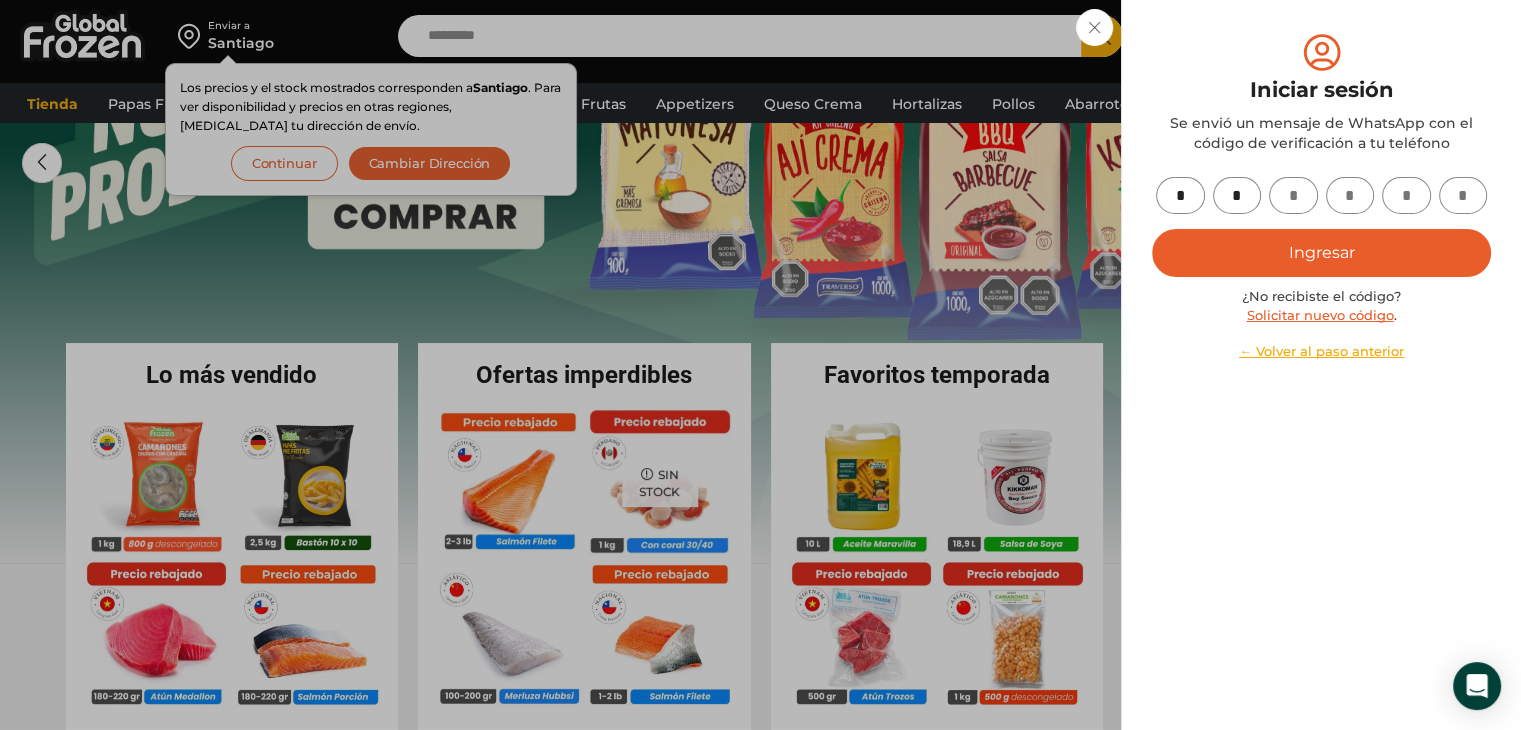type on "*" 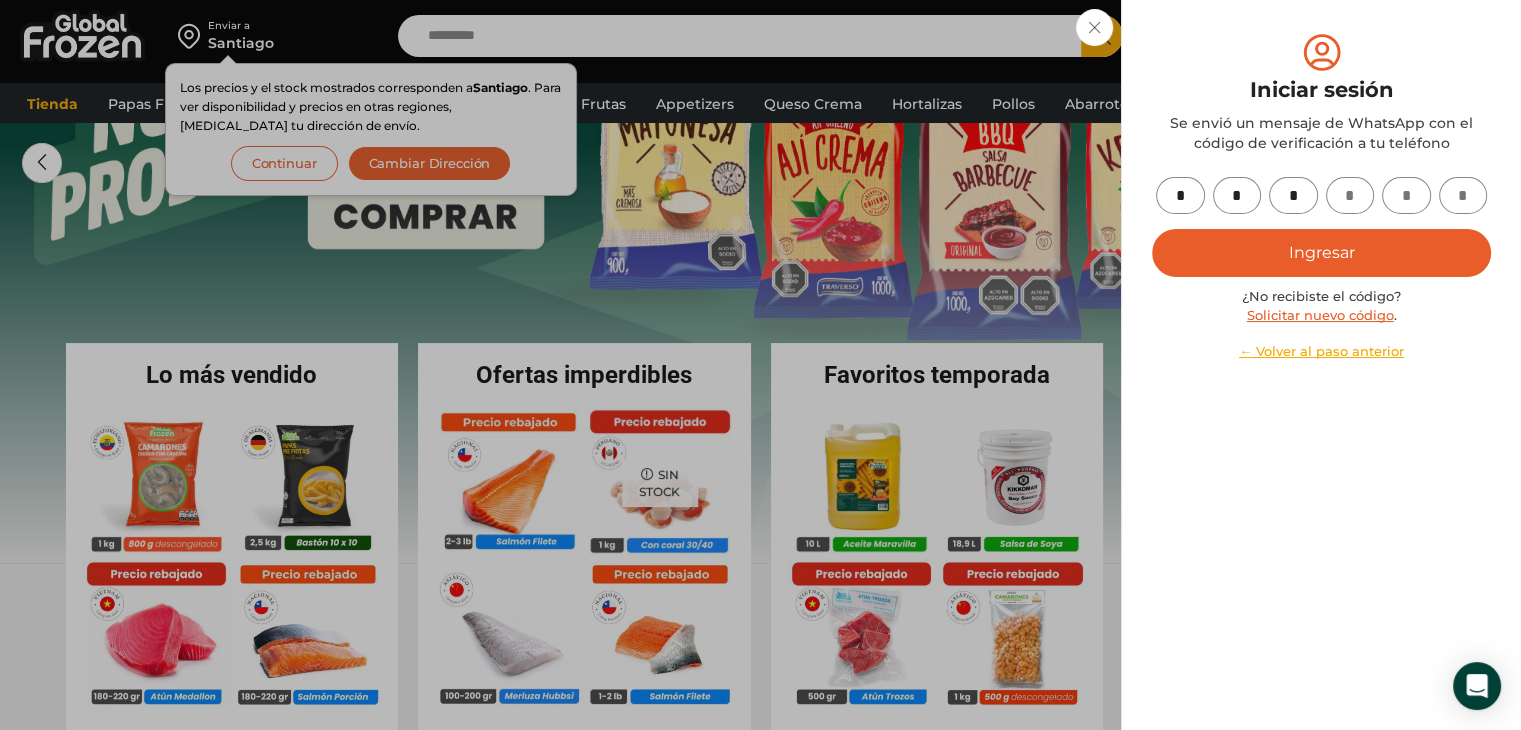 type on "*" 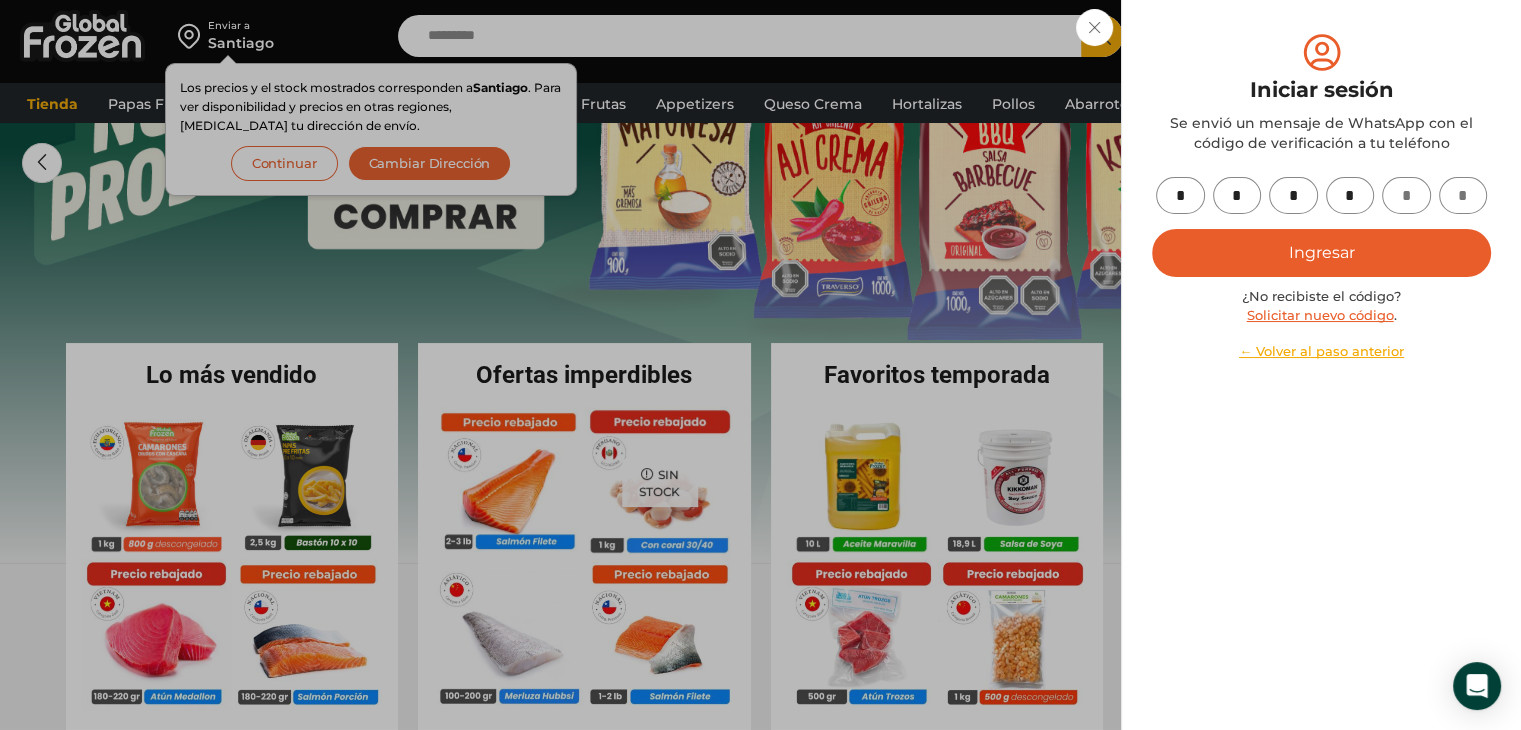 type on "*" 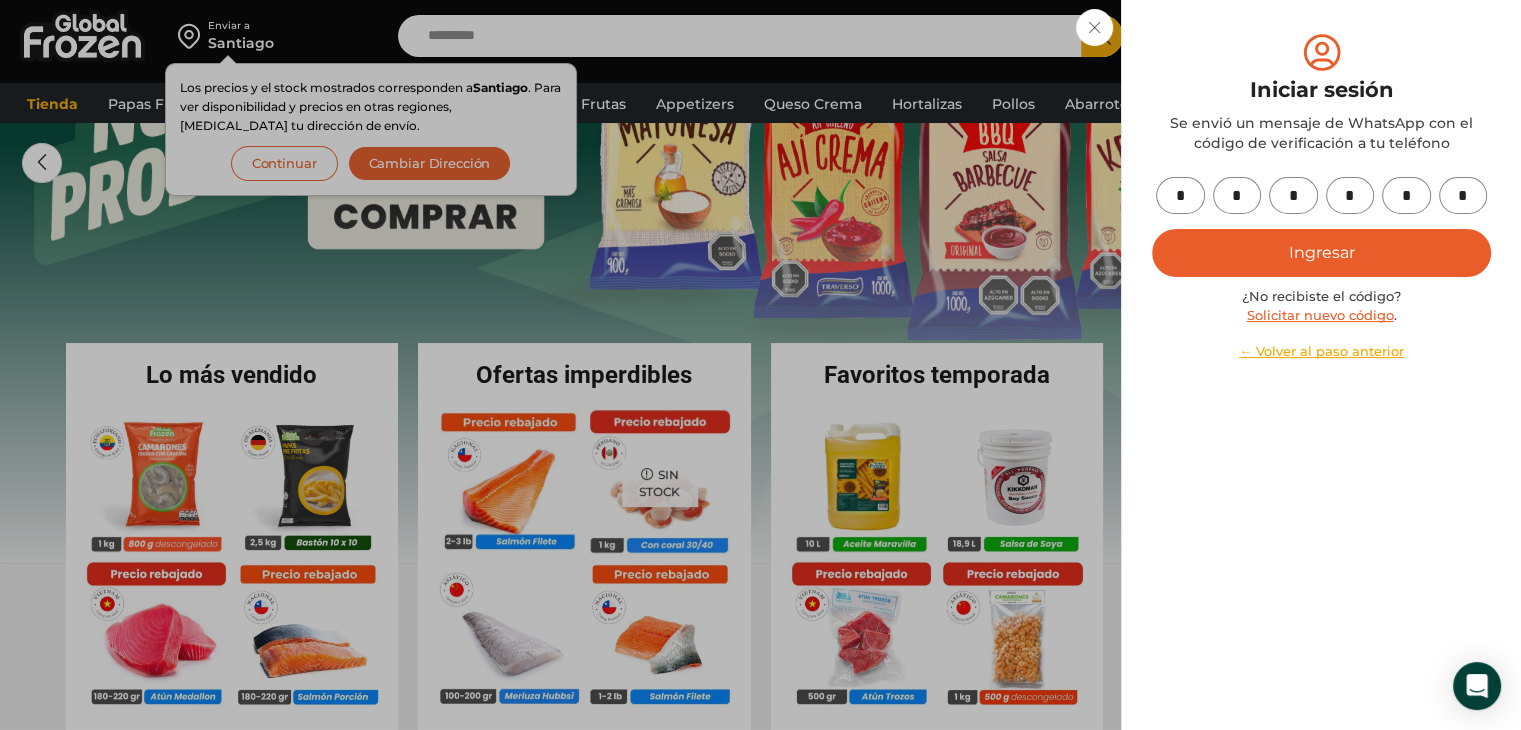 type on "*" 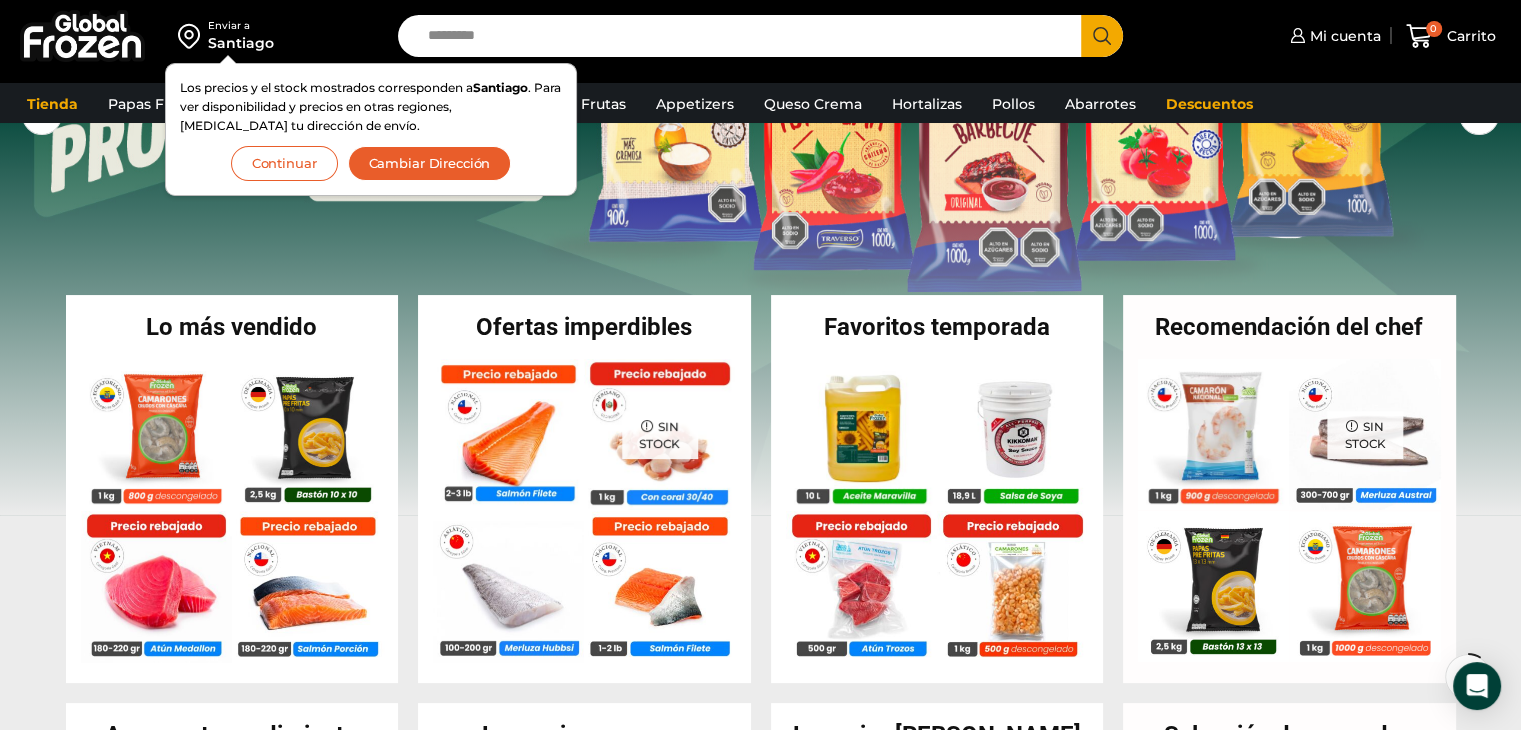 scroll, scrollTop: 200, scrollLeft: 0, axis: vertical 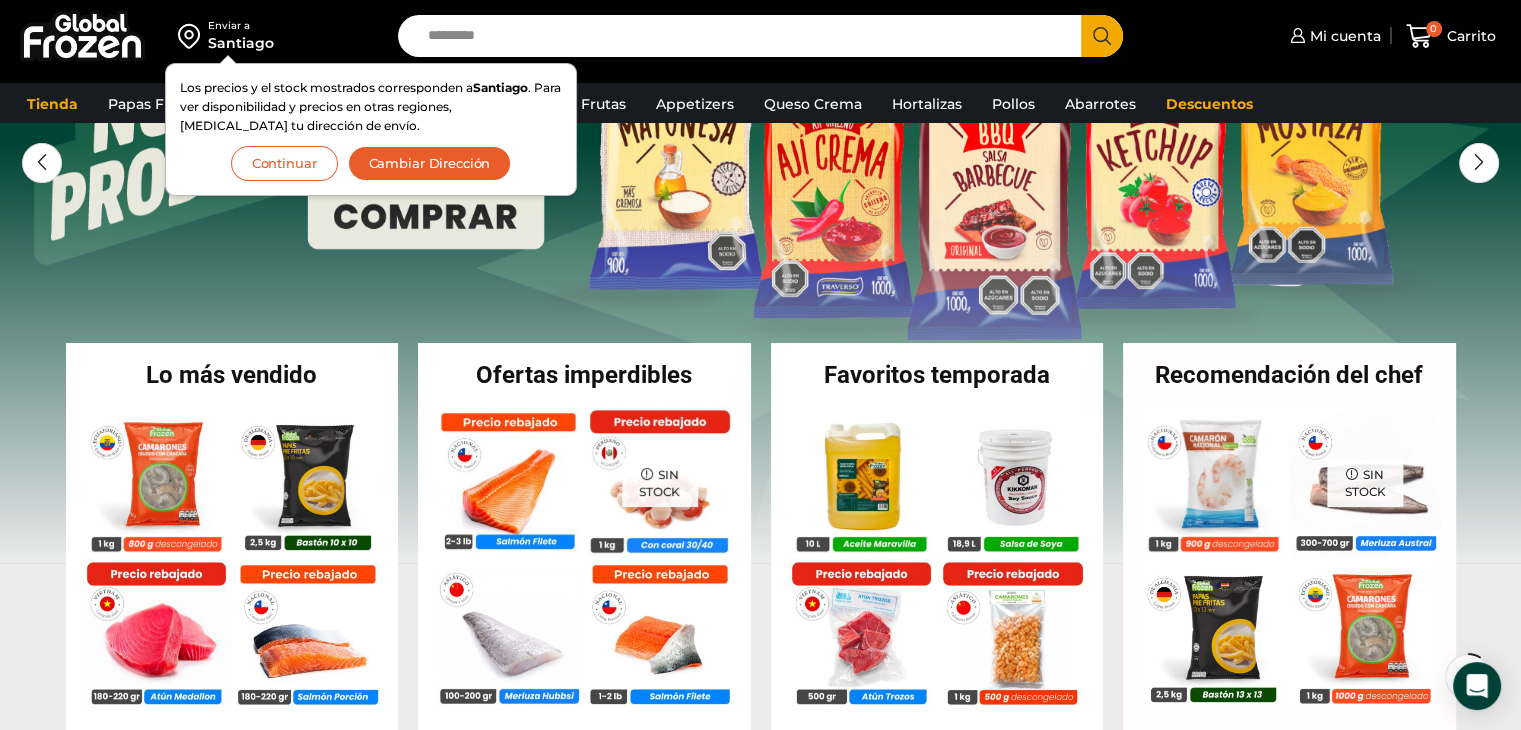 click on "Continuar" at bounding box center [284, 163] 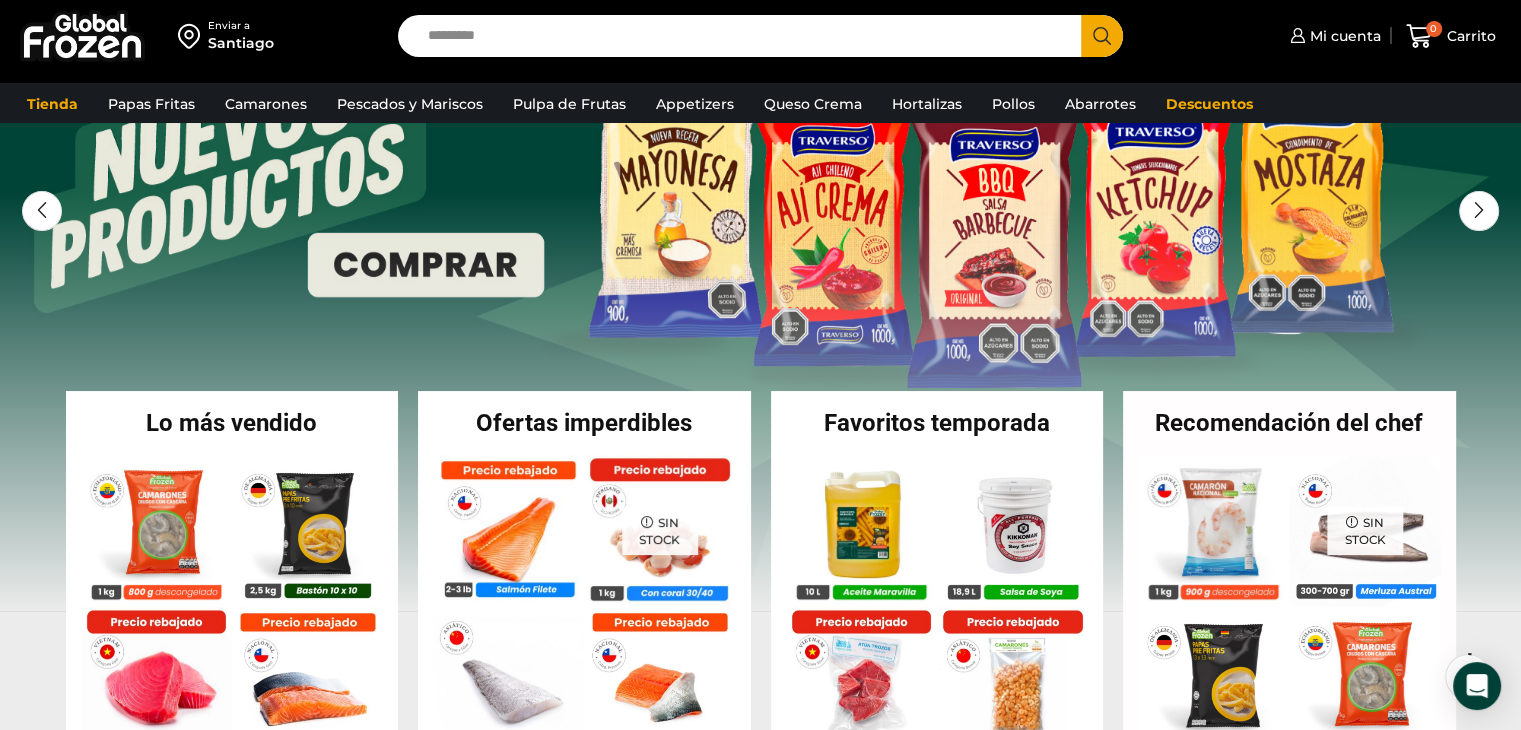 scroll, scrollTop: 0, scrollLeft: 0, axis: both 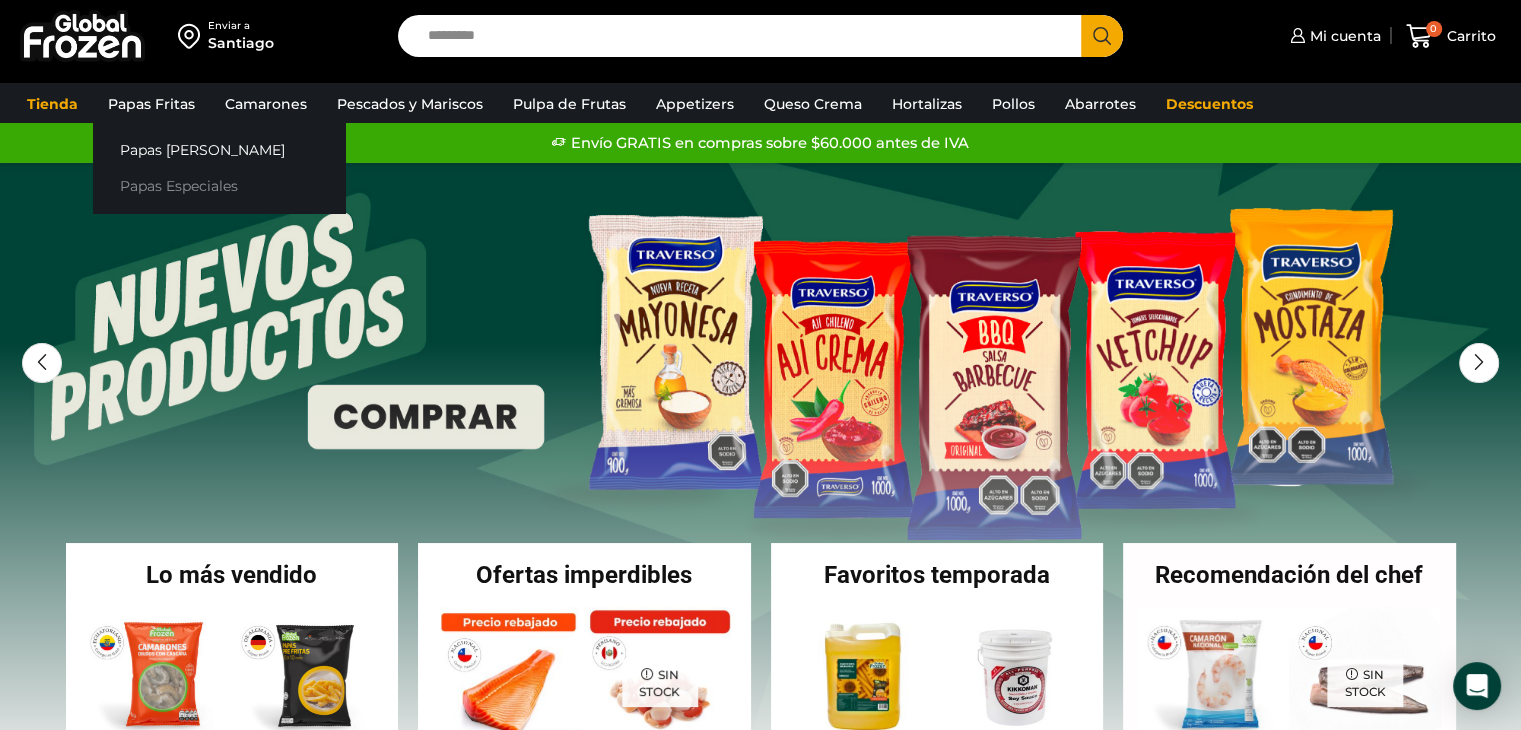 click on "Papas Especiales" at bounding box center (219, 186) 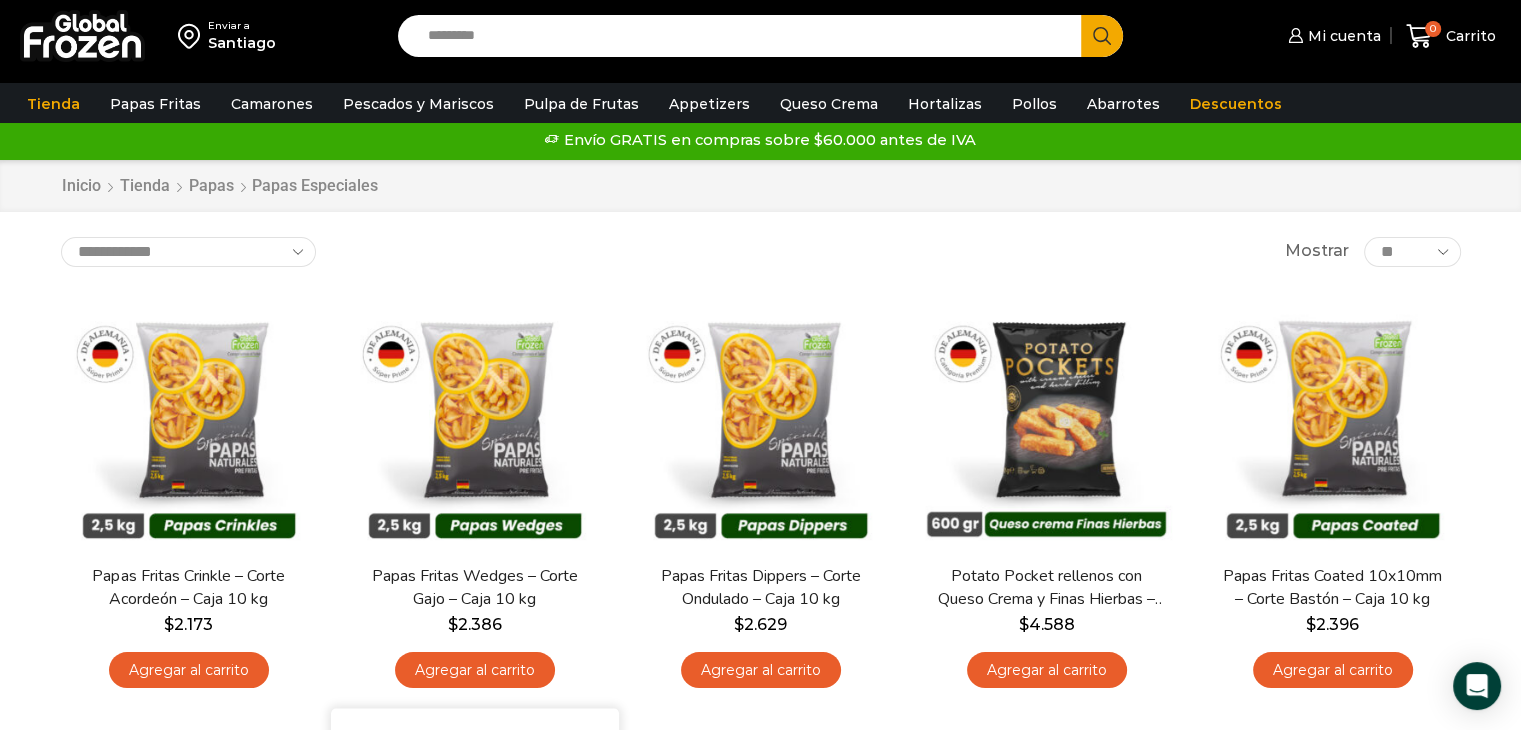 scroll, scrollTop: 0, scrollLeft: 0, axis: both 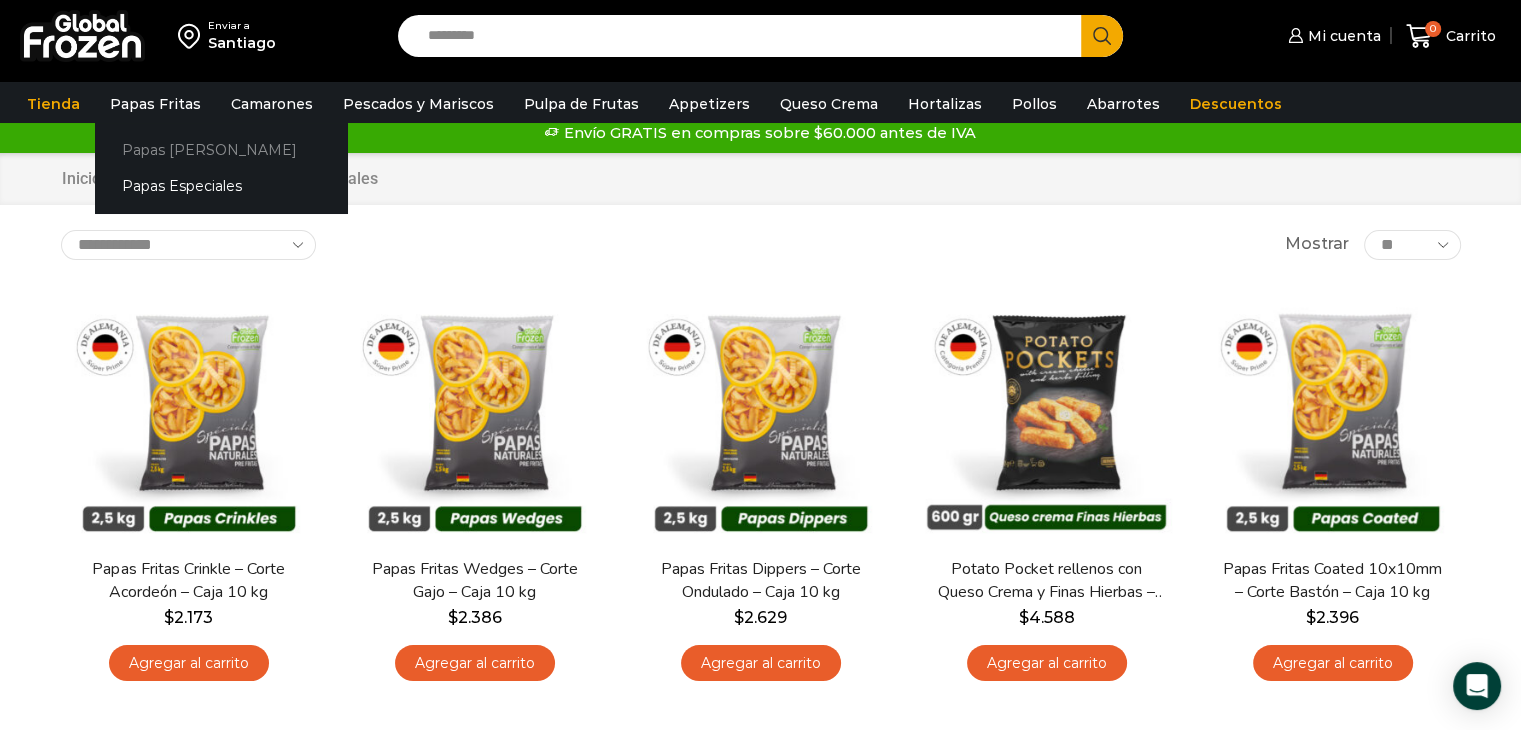 click on "Papas [PERSON_NAME]" at bounding box center [221, 149] 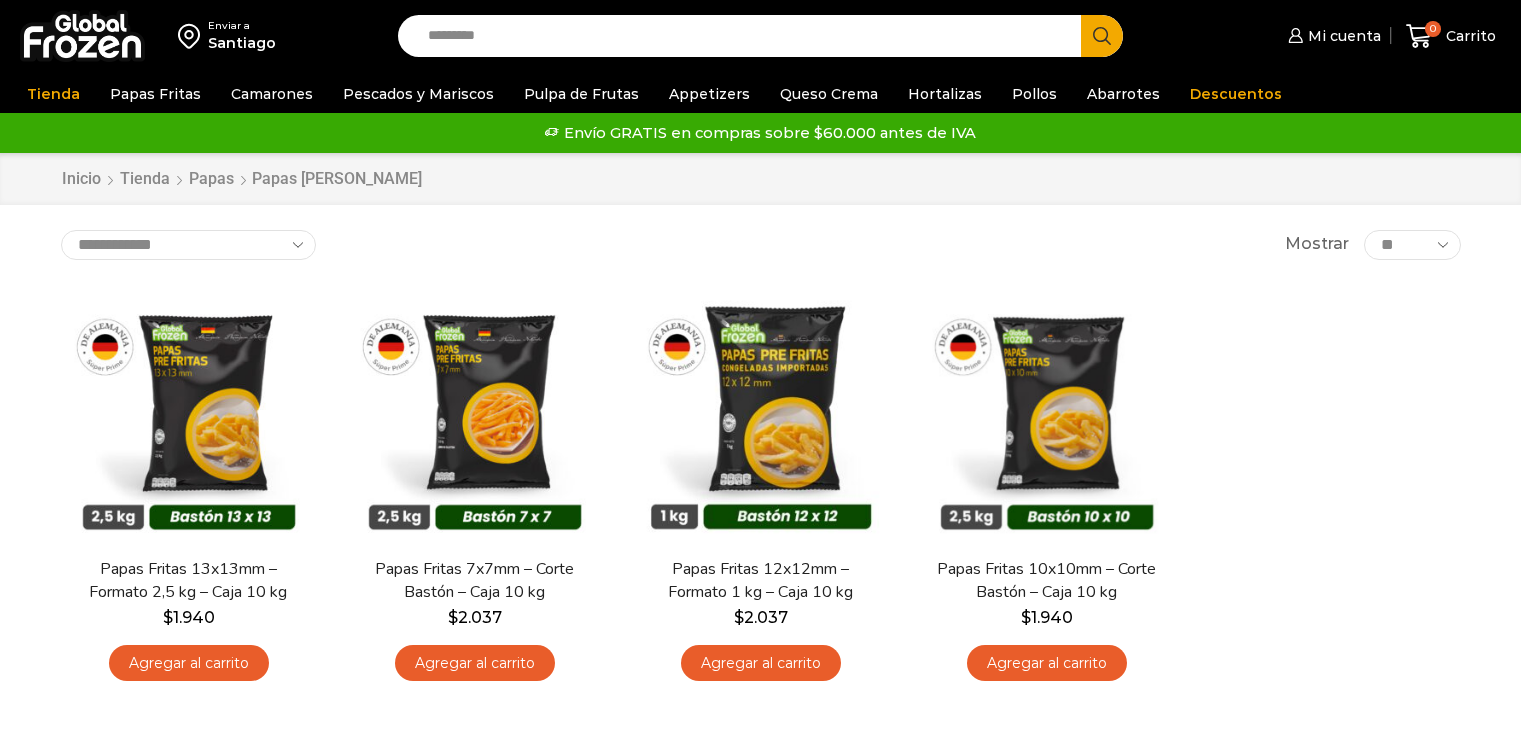 scroll, scrollTop: 0, scrollLeft: 0, axis: both 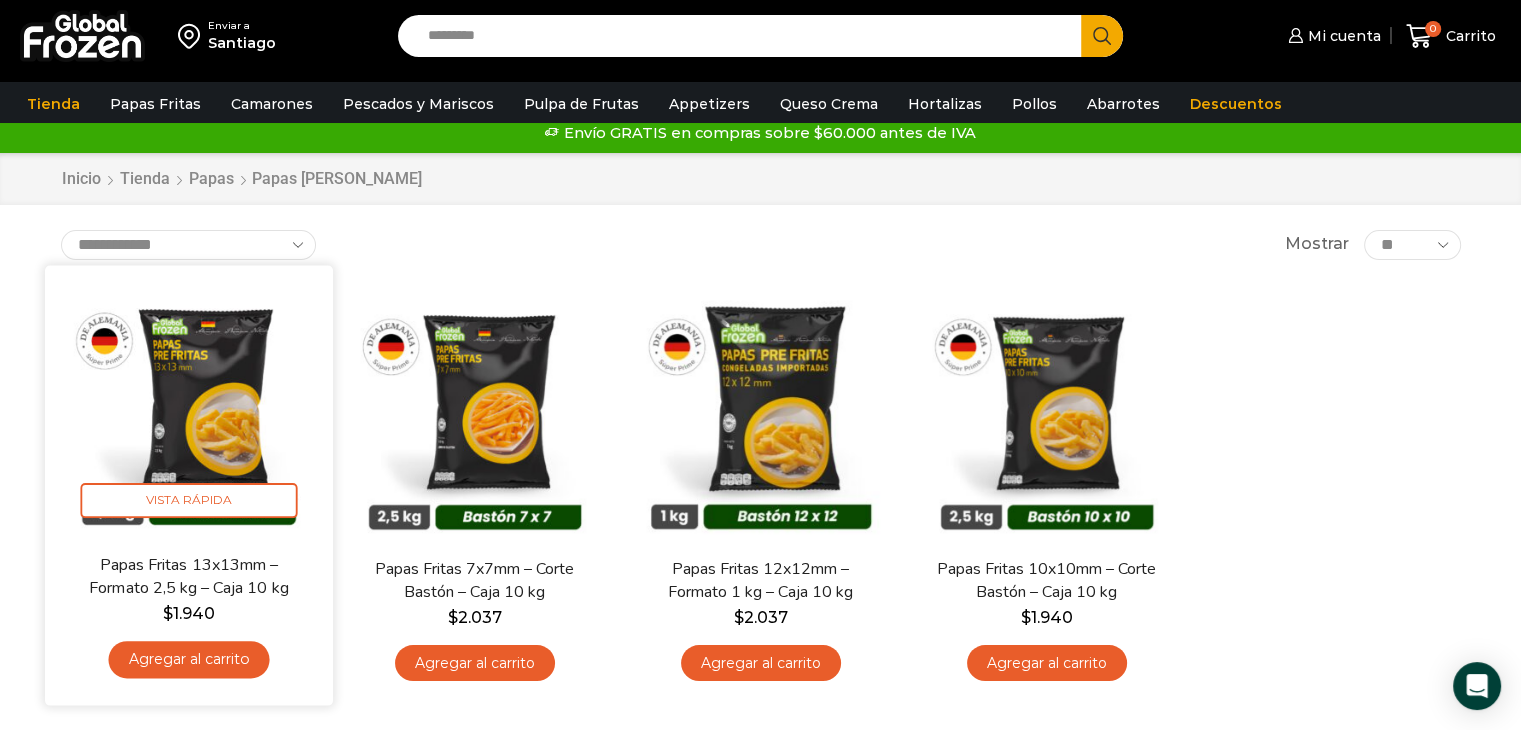 click on "Agregar al carrito" at bounding box center [188, 659] 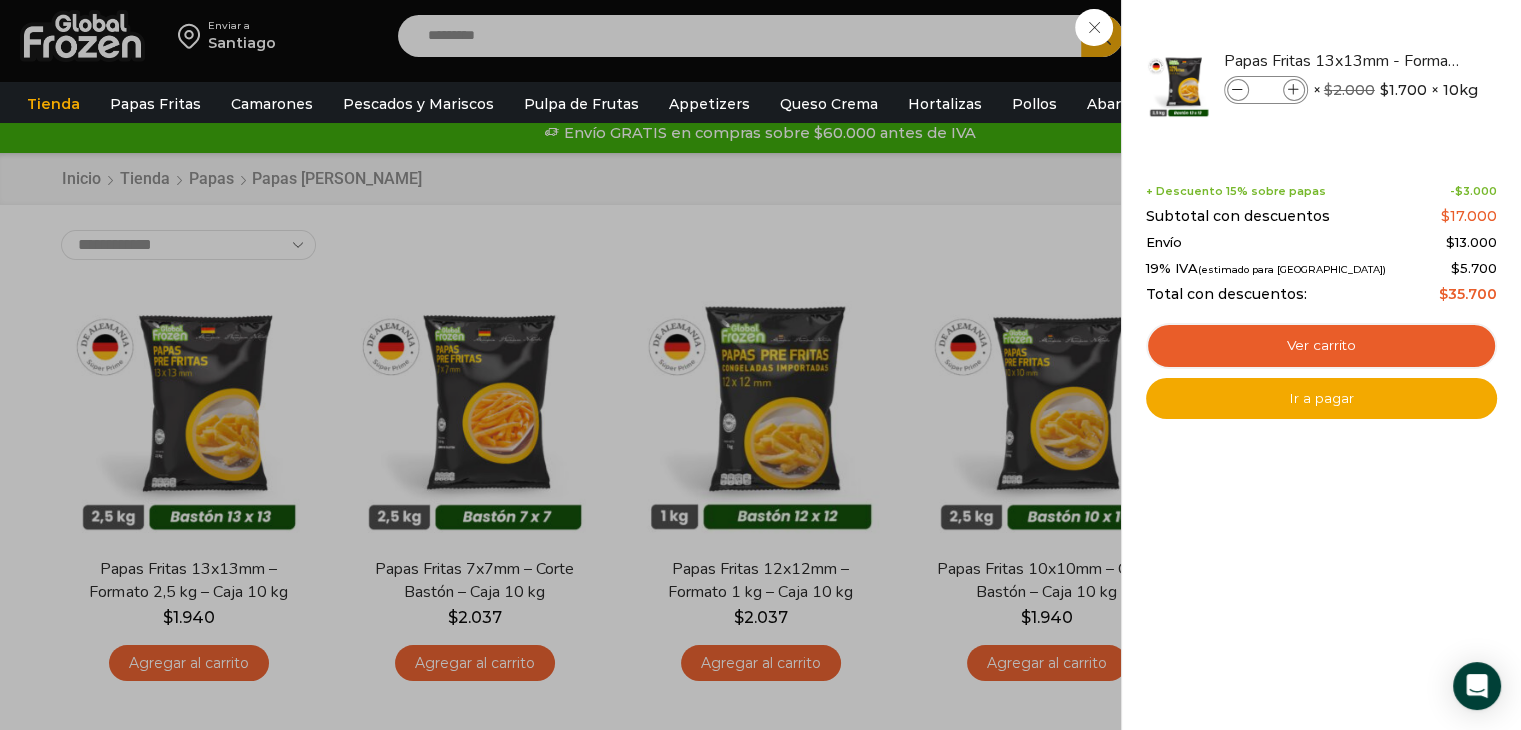 click on "1
Carrito
1
1
Shopping Cart
*" at bounding box center [1451, 36] 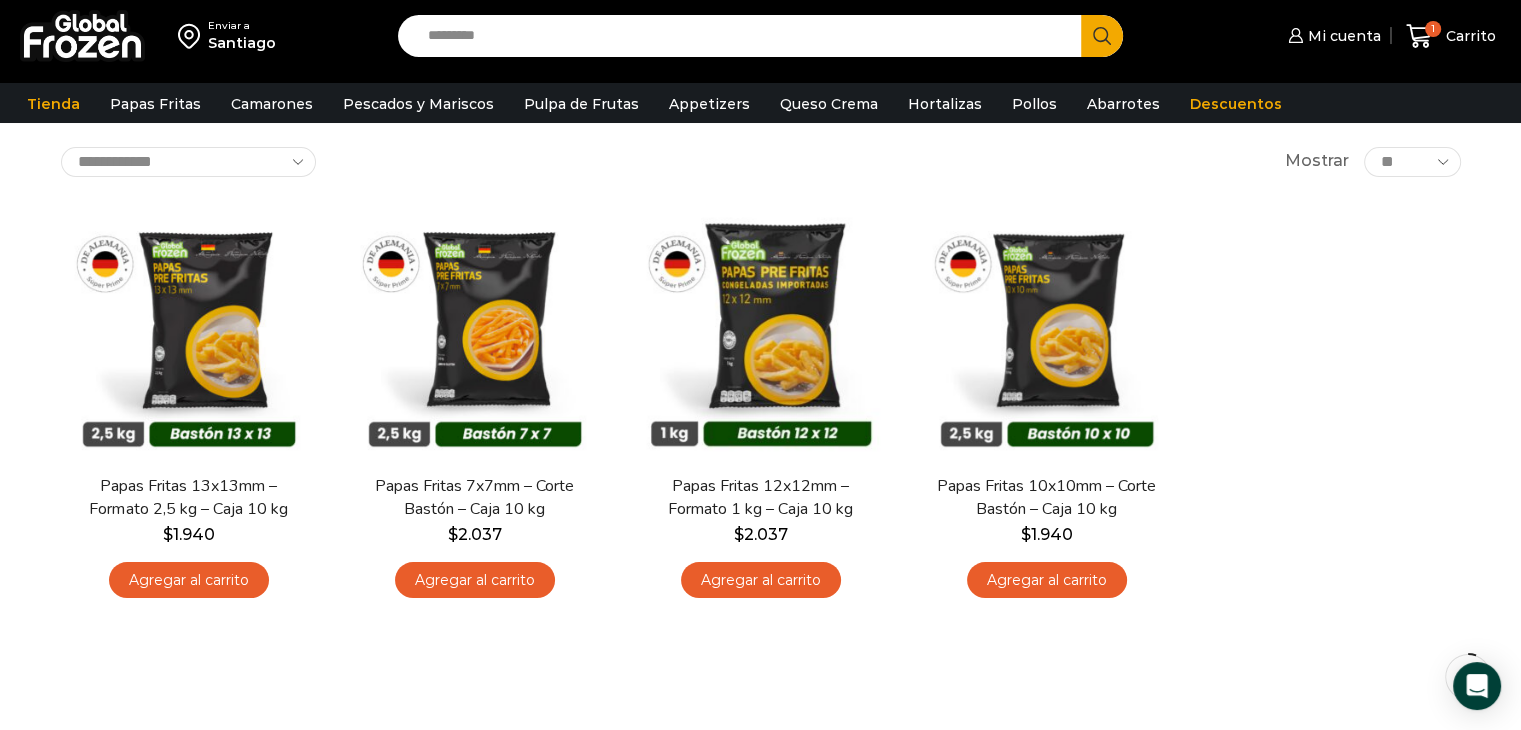 scroll, scrollTop: 100, scrollLeft: 0, axis: vertical 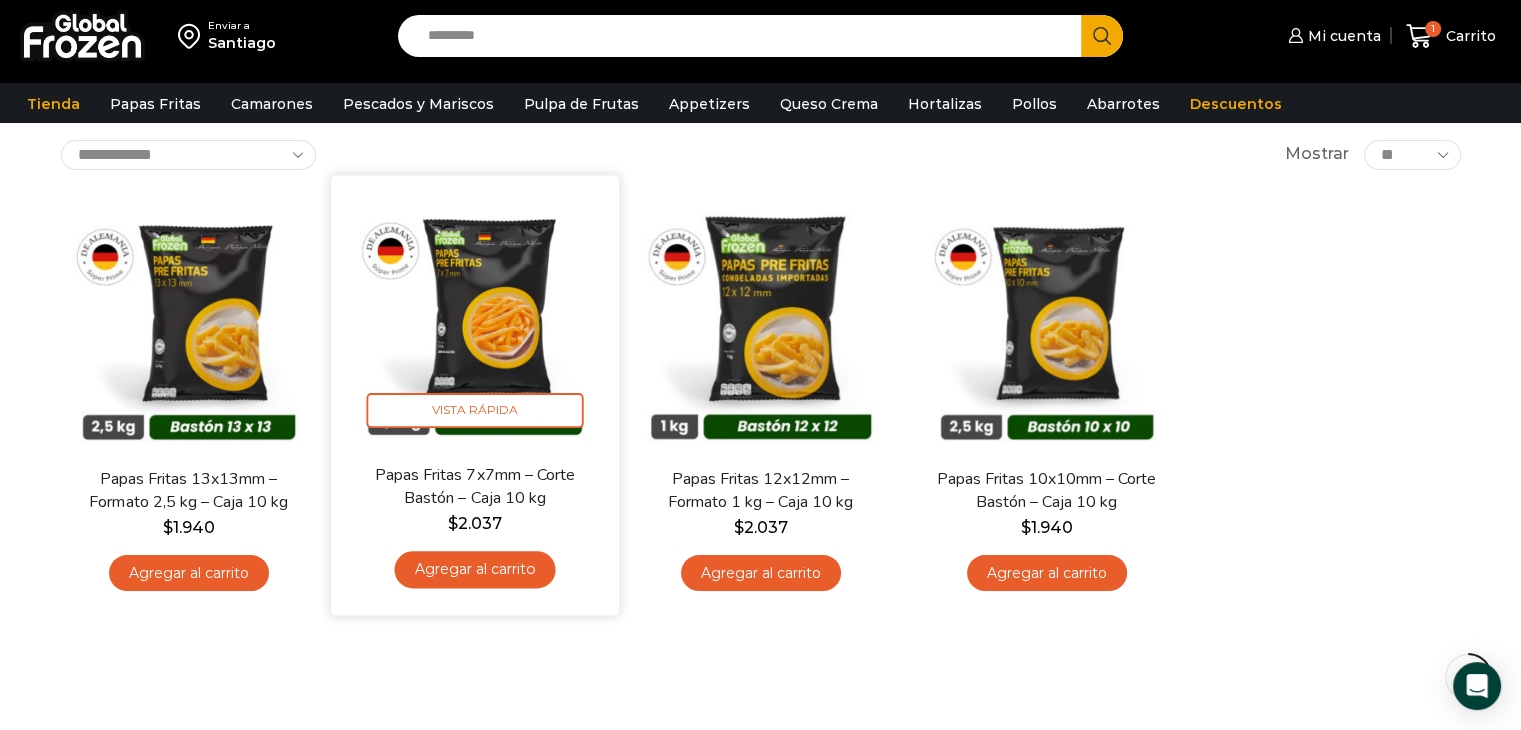 click on "Agregar al carrito" at bounding box center [474, 569] 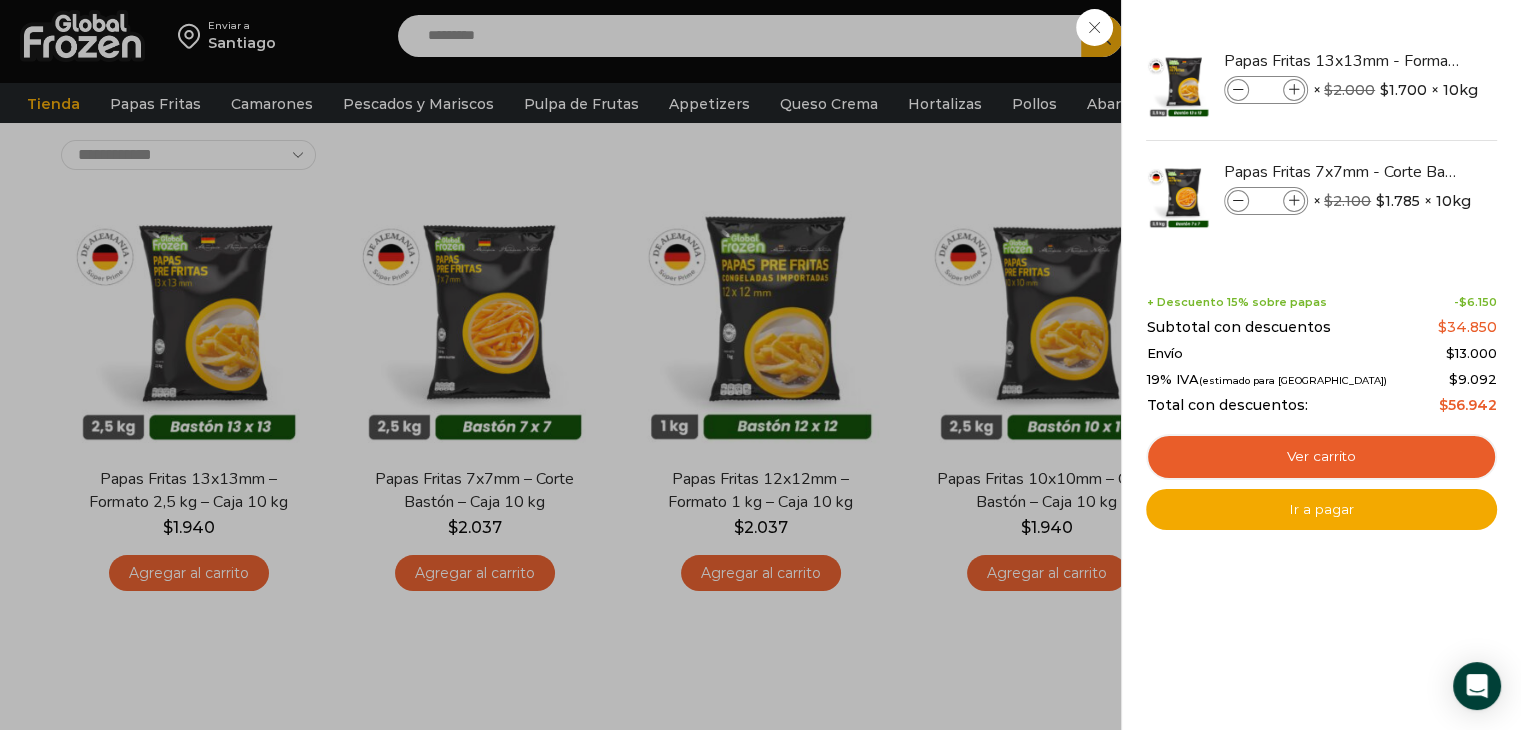 click on "2
Carrito
2
2
Shopping Cart
*" at bounding box center [1451, 36] 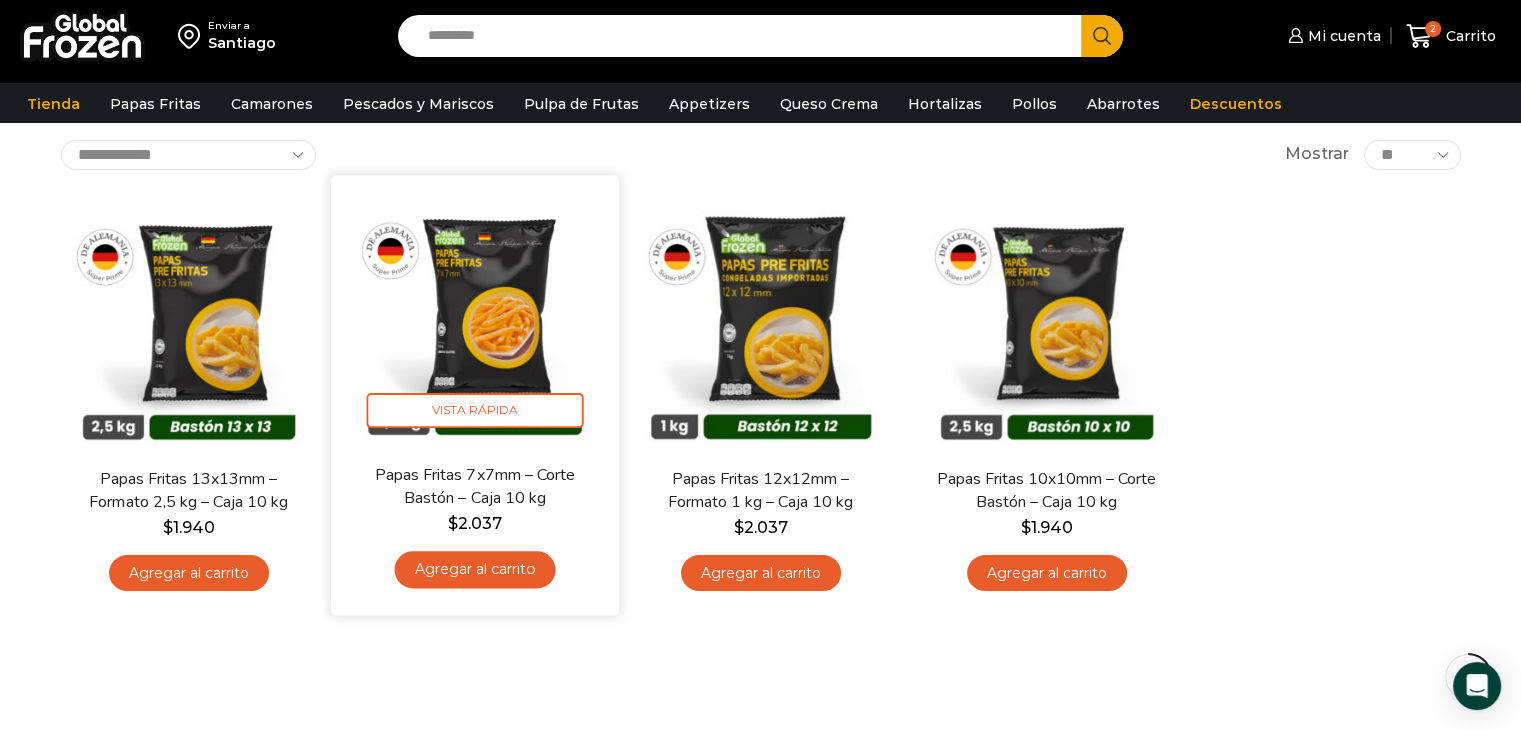 click on "Agregar al carrito" at bounding box center [474, 569] 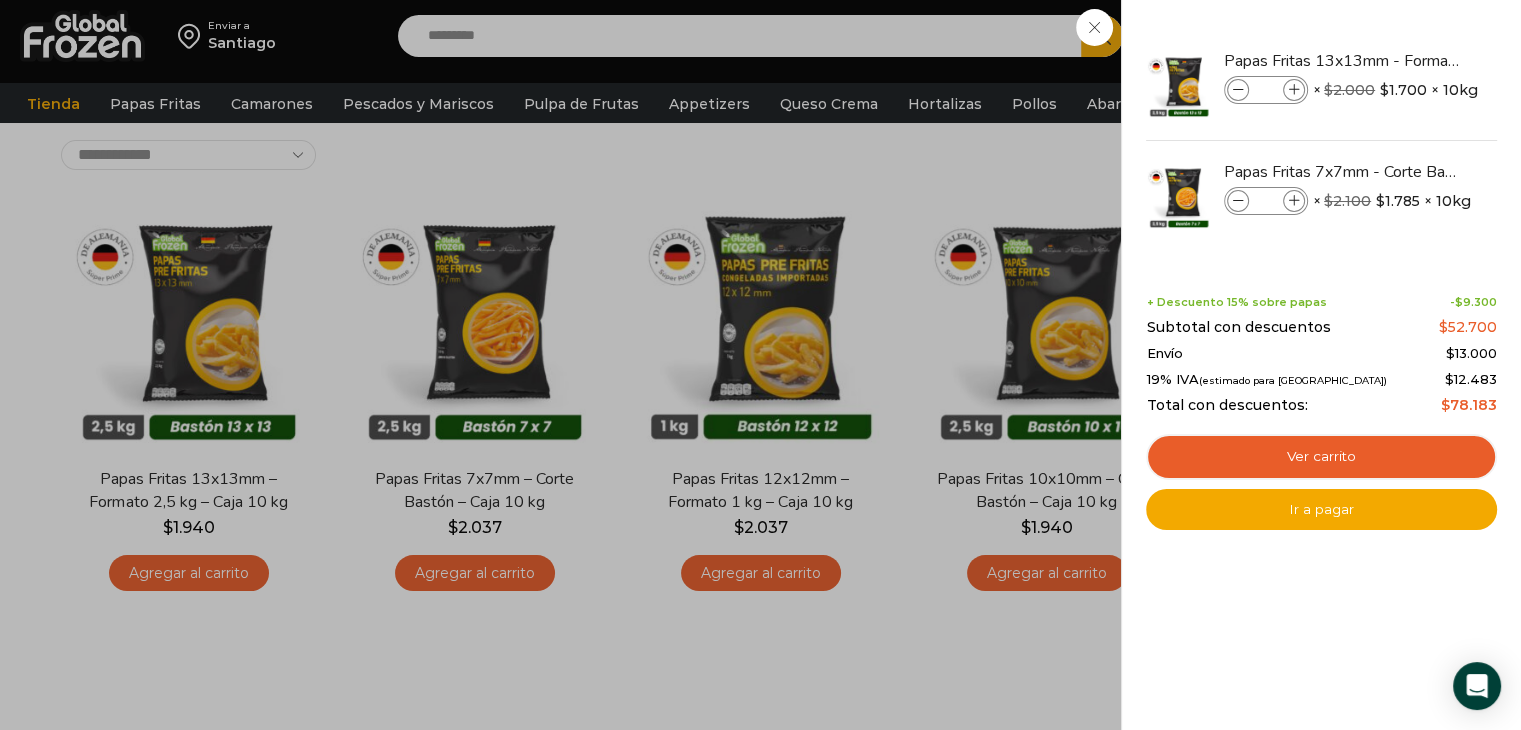 click on "3
Carrito
3
3
Shopping Cart
*" at bounding box center [1451, 36] 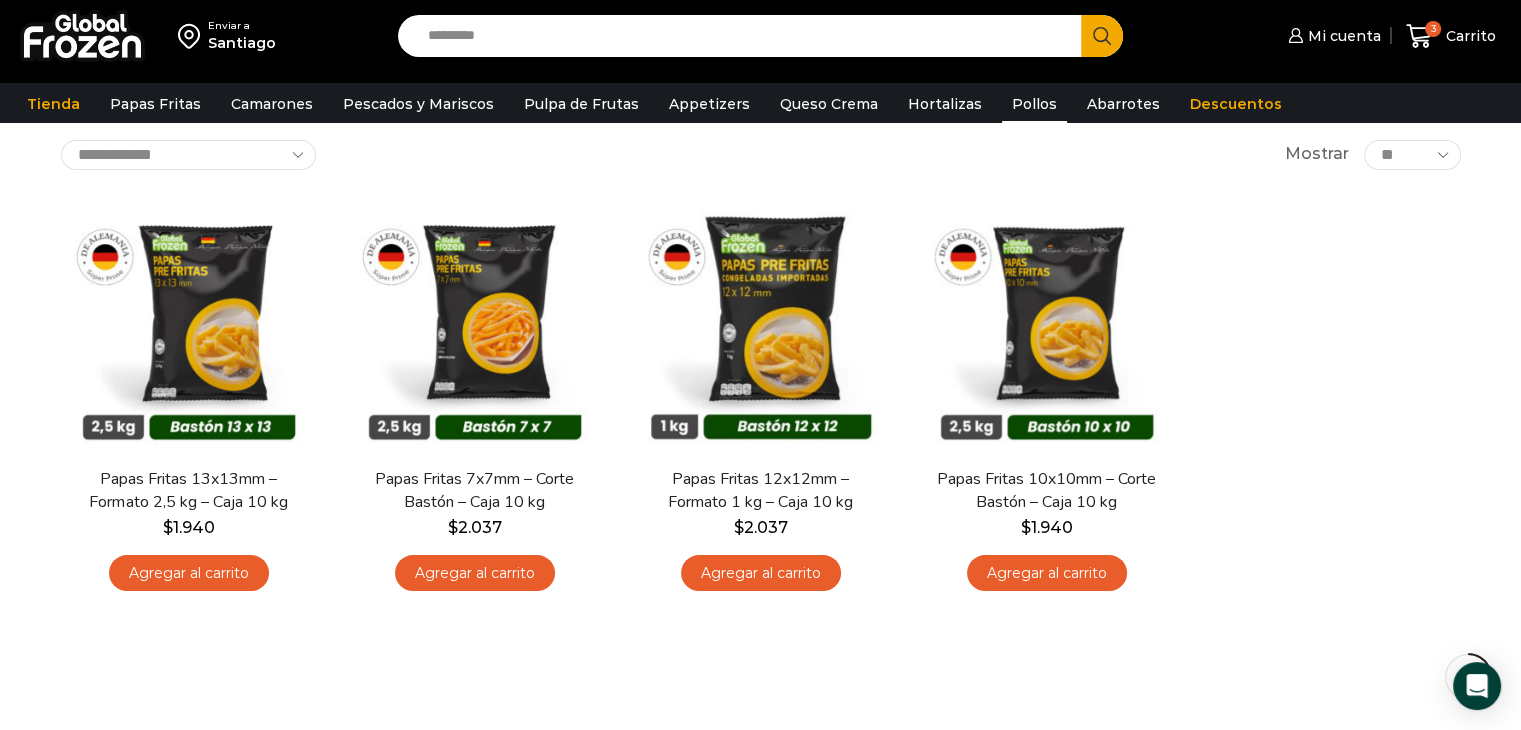 click on "Pollos" at bounding box center [1034, 104] 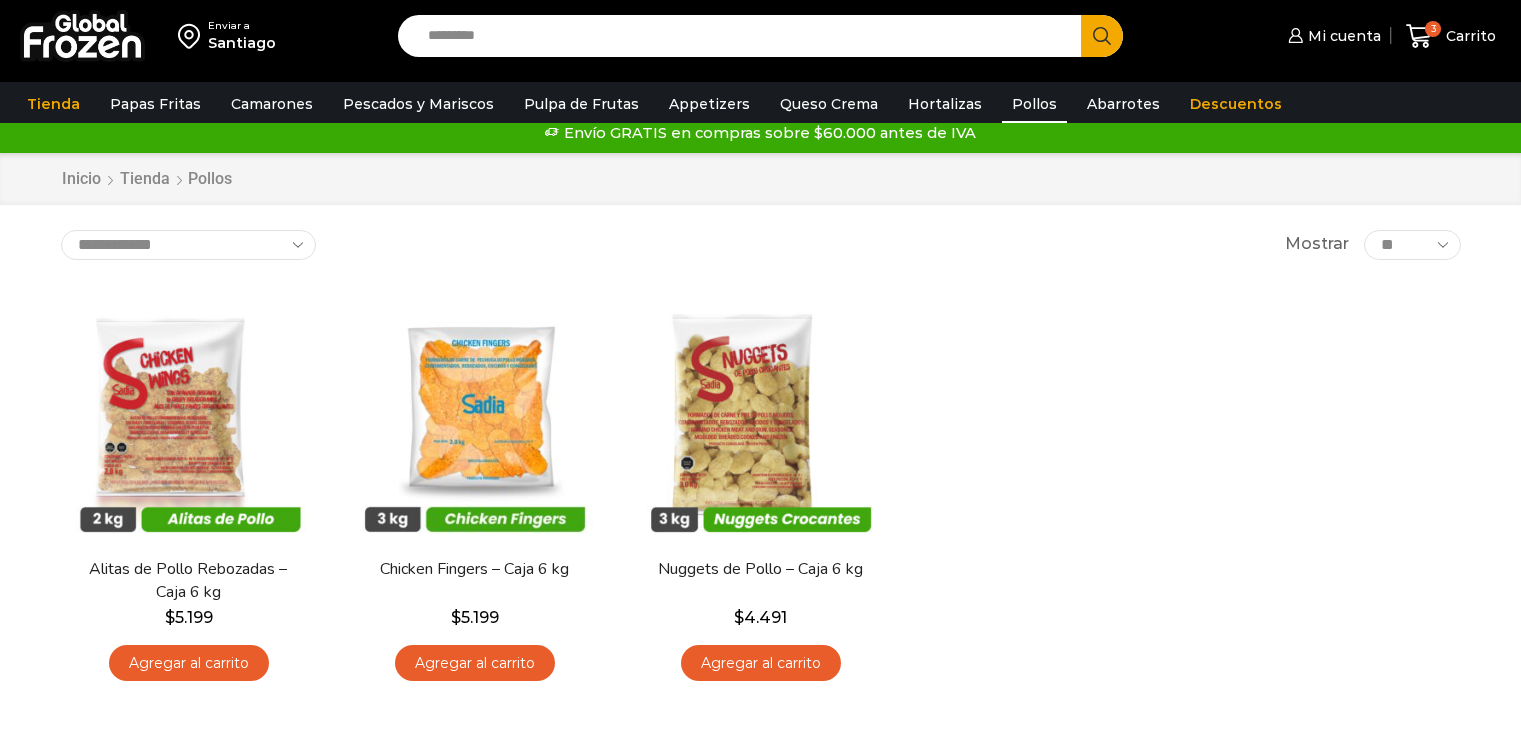 scroll, scrollTop: 0, scrollLeft: 0, axis: both 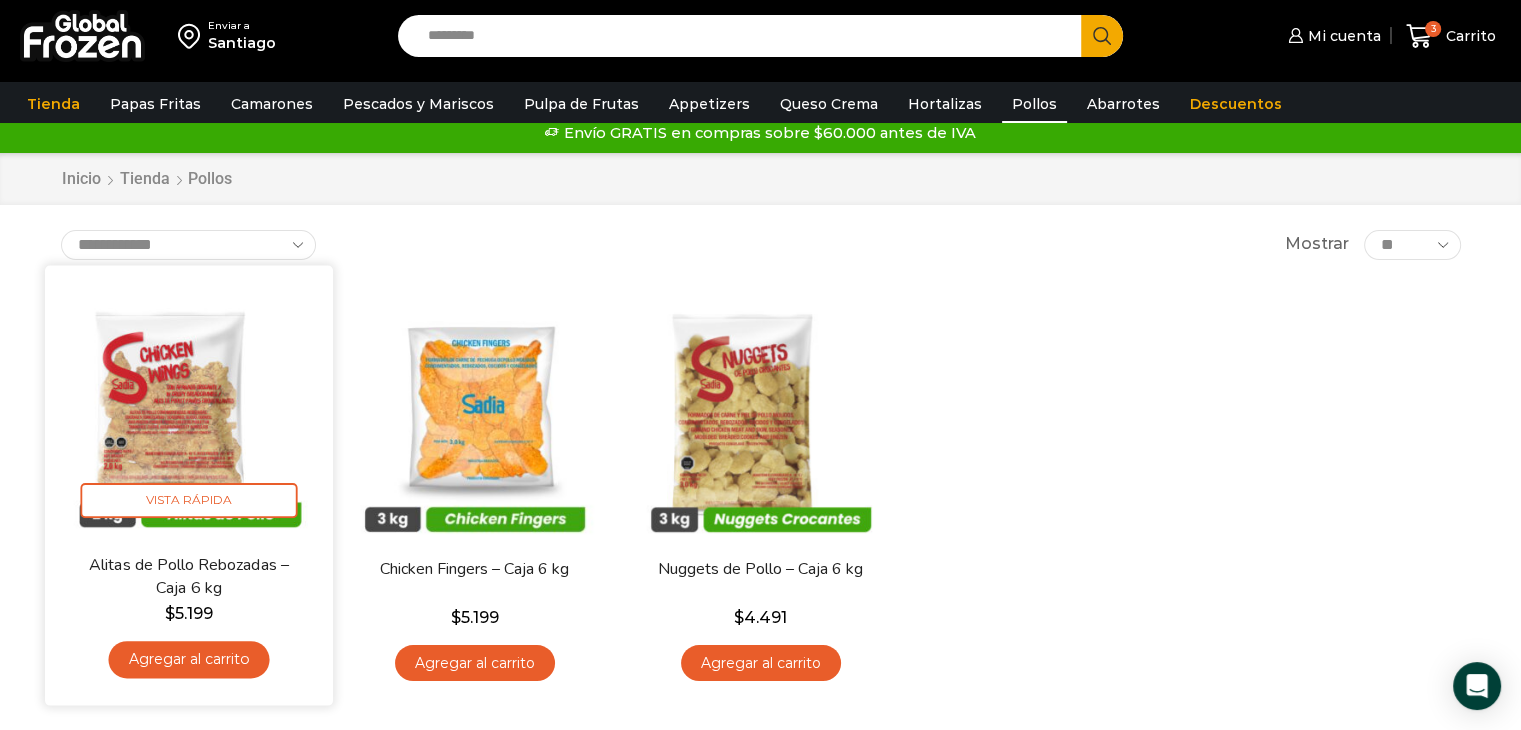 click on "Agregar al carrito" at bounding box center (188, 659) 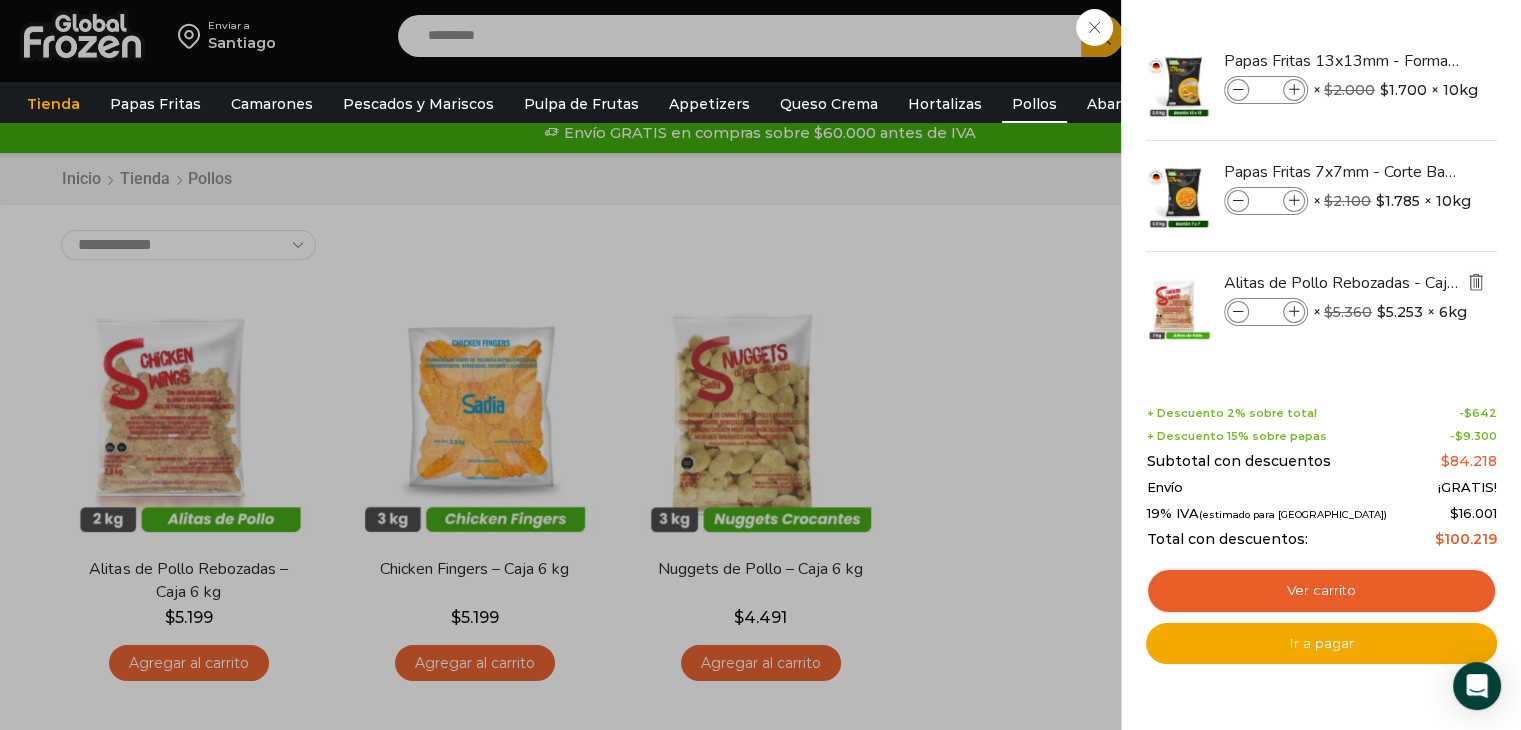 click at bounding box center [1476, 282] 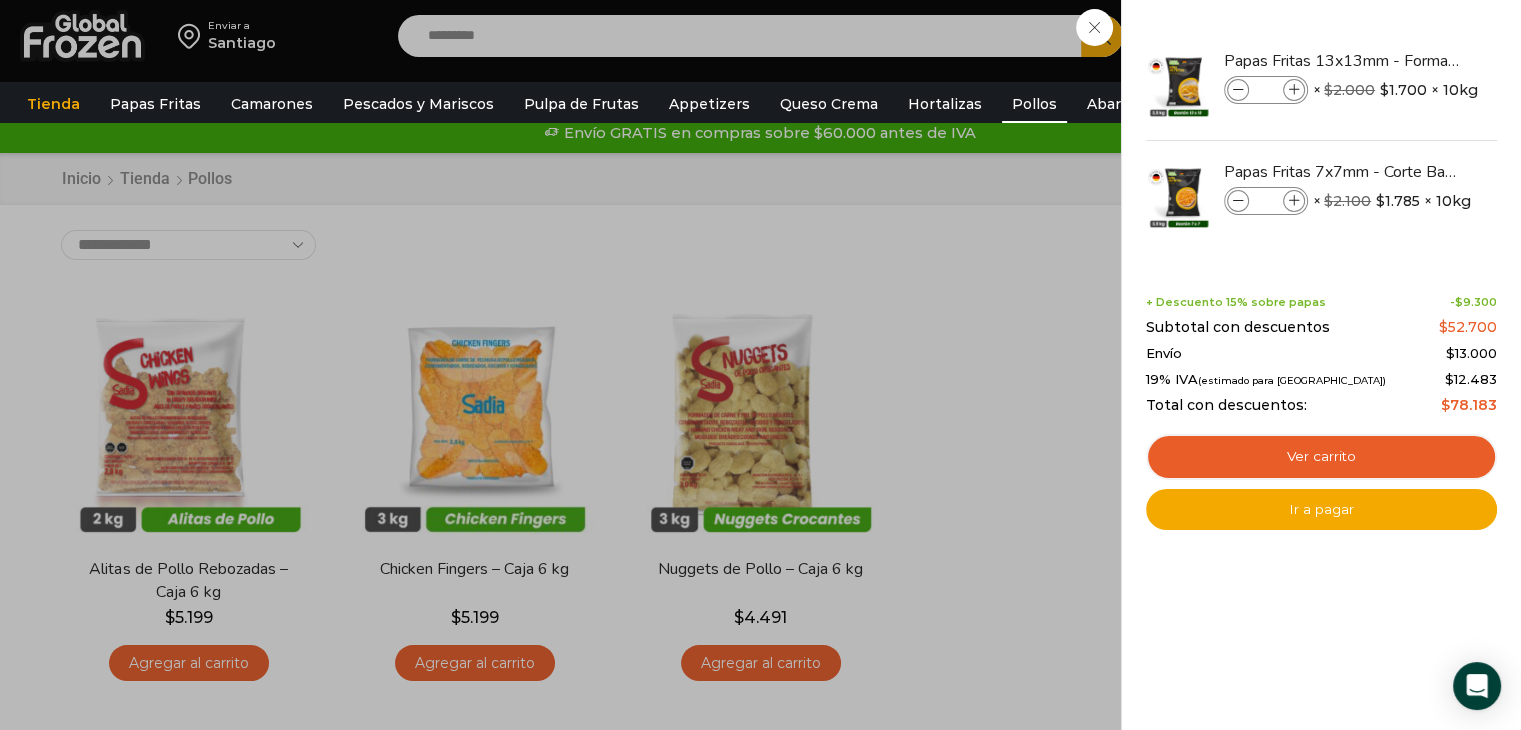 click on "3
[GEOGRAPHIC_DATA]
3
3
Shopping Cart
*" at bounding box center (1451, 36) 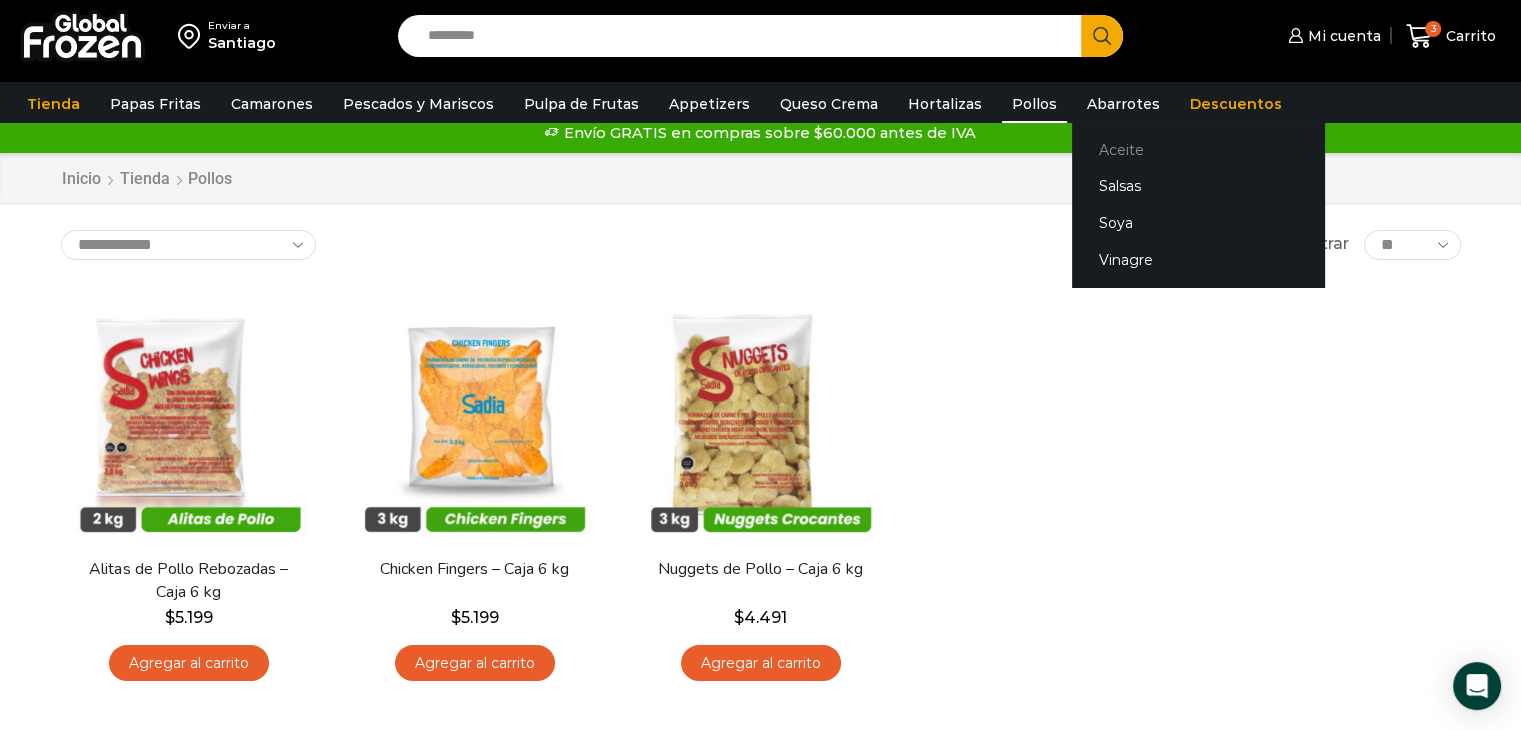 click on "Aceite" at bounding box center (1198, 149) 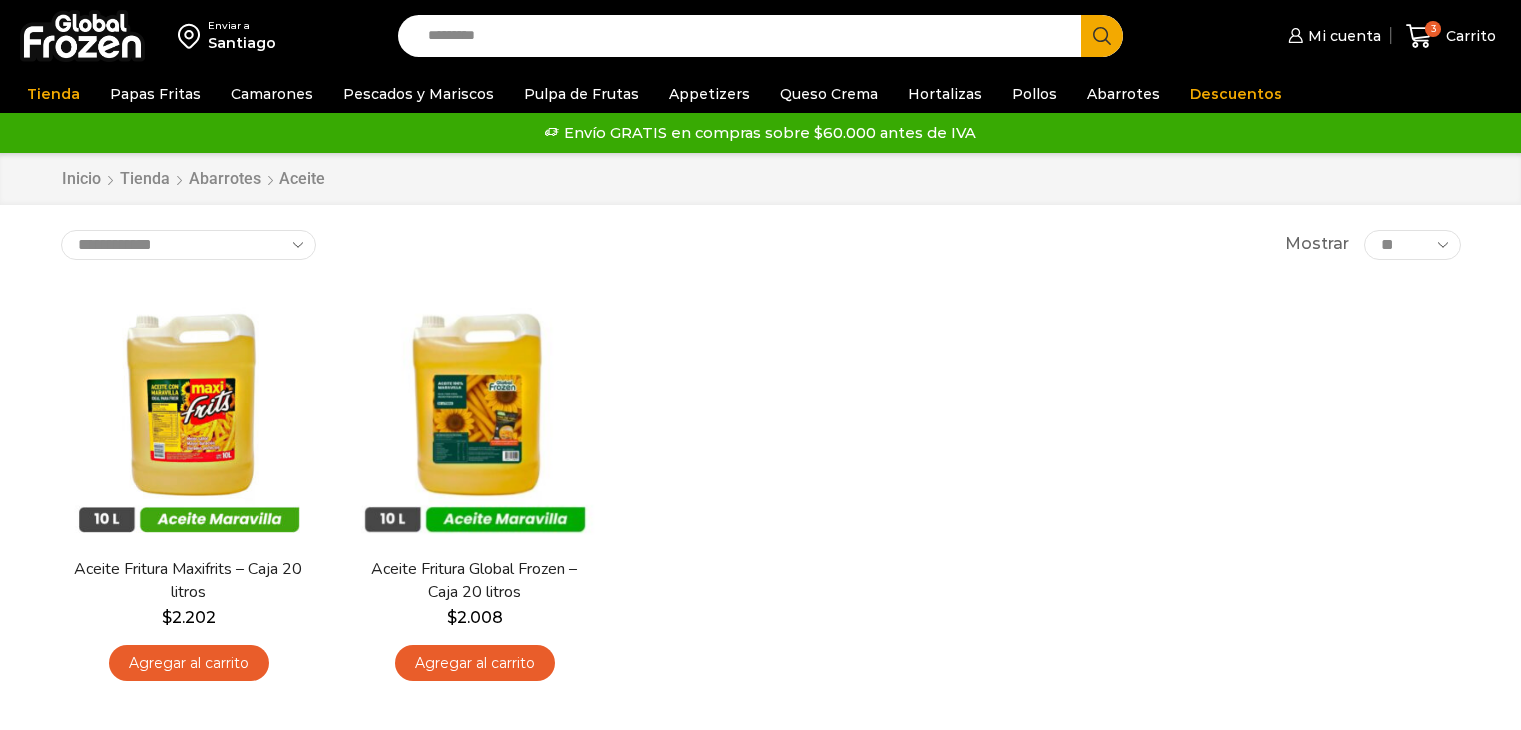 scroll, scrollTop: 0, scrollLeft: 0, axis: both 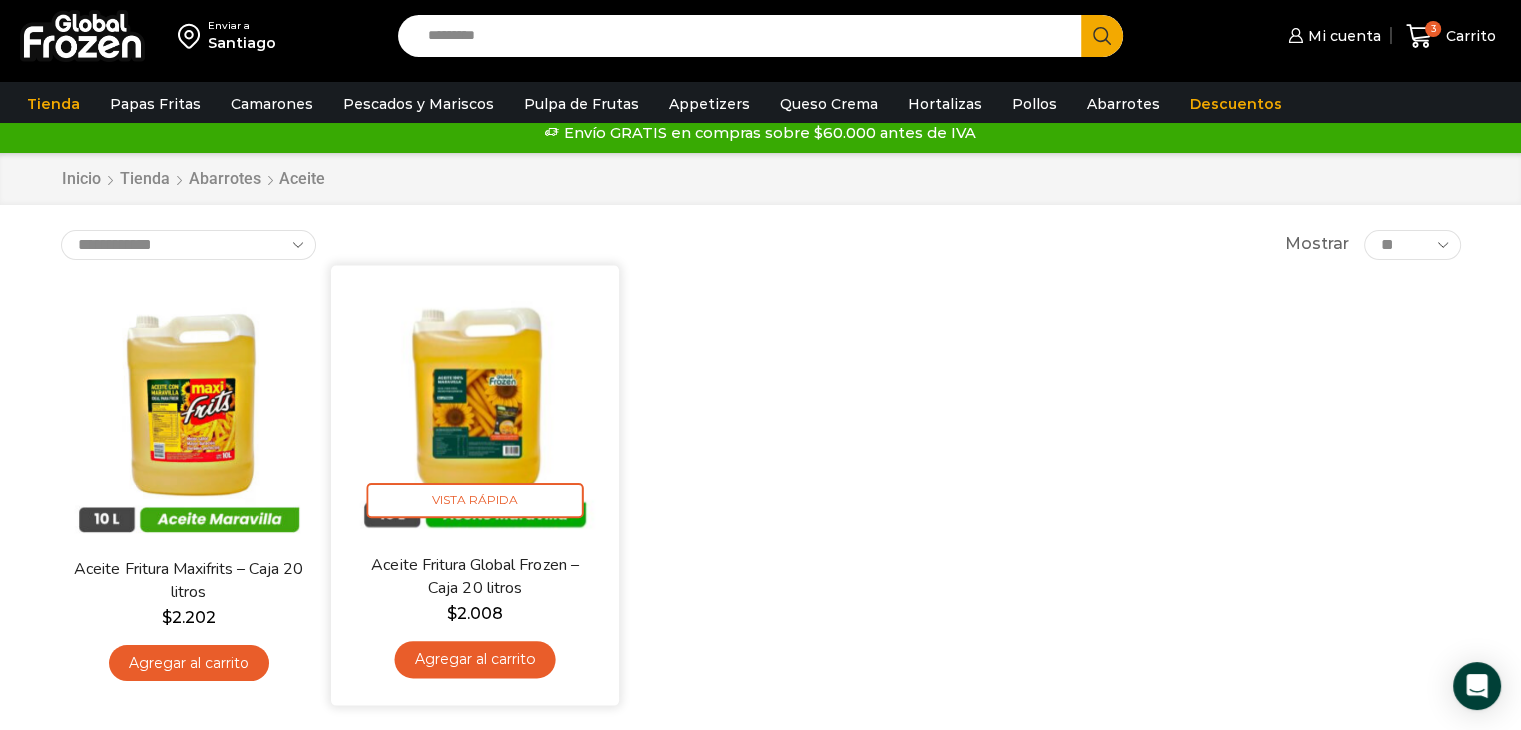click on "Agregar al carrito" at bounding box center [474, 659] 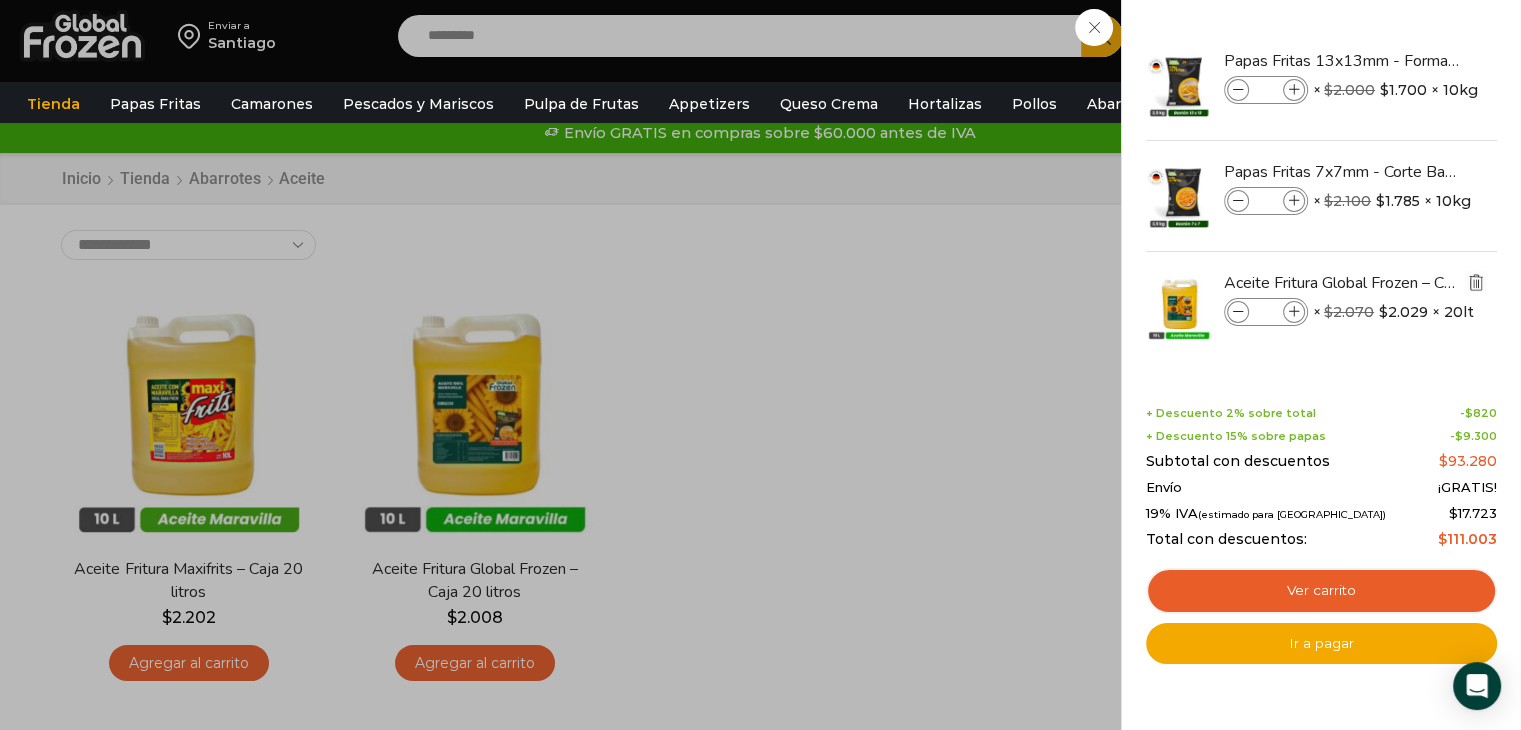 click at bounding box center [1476, 282] 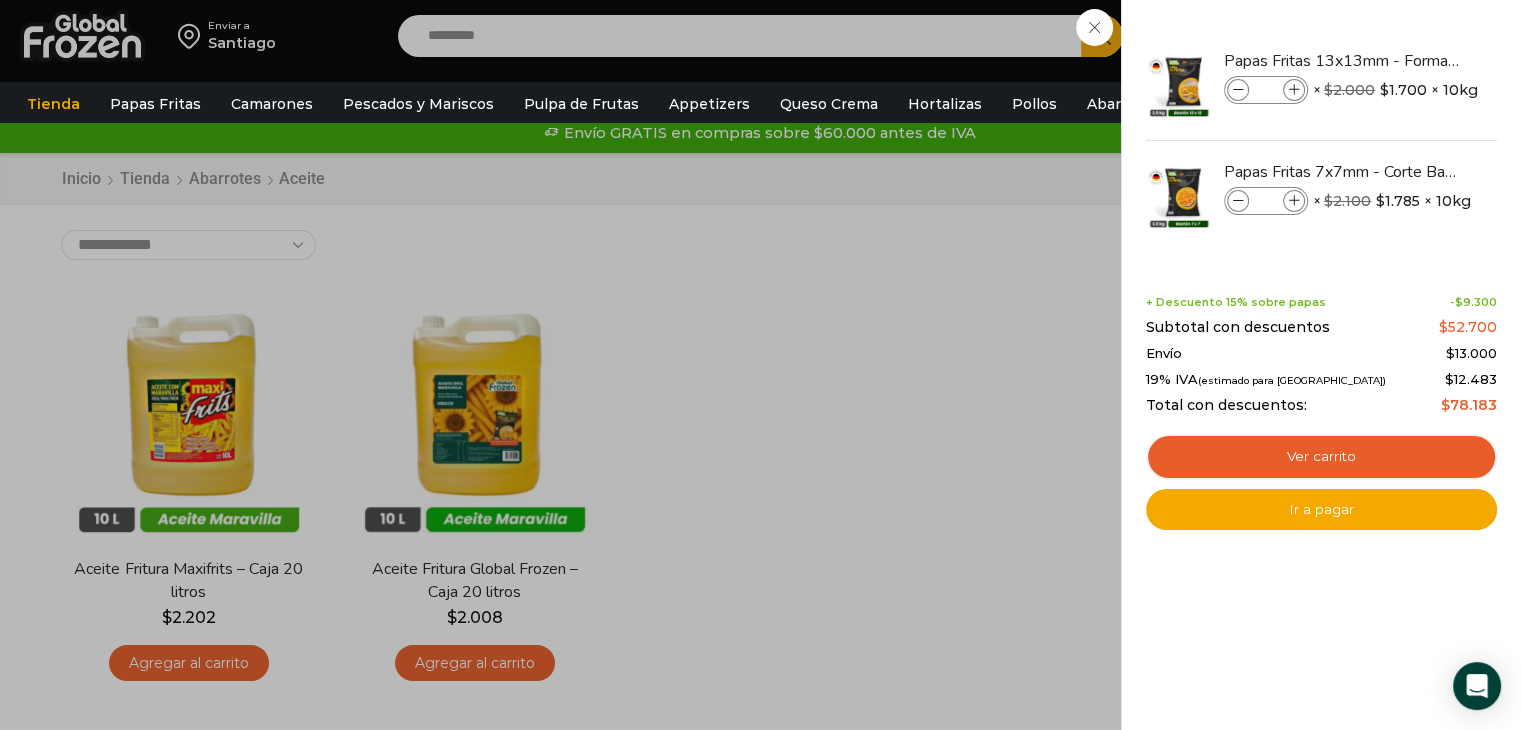 click on "3
[GEOGRAPHIC_DATA]
3
3
Shopping Cart
*" at bounding box center (1451, 36) 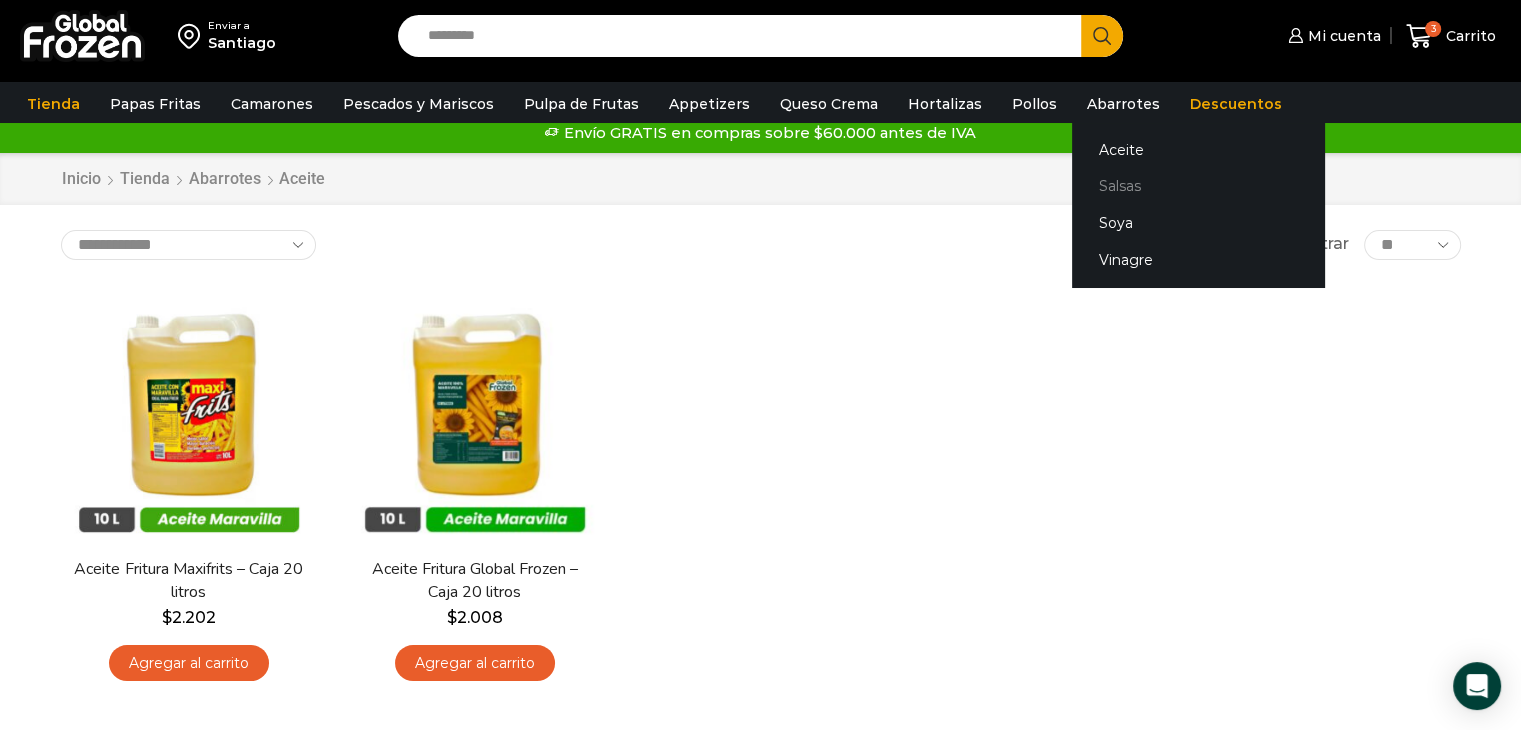 click on "Salsas" at bounding box center (1198, 186) 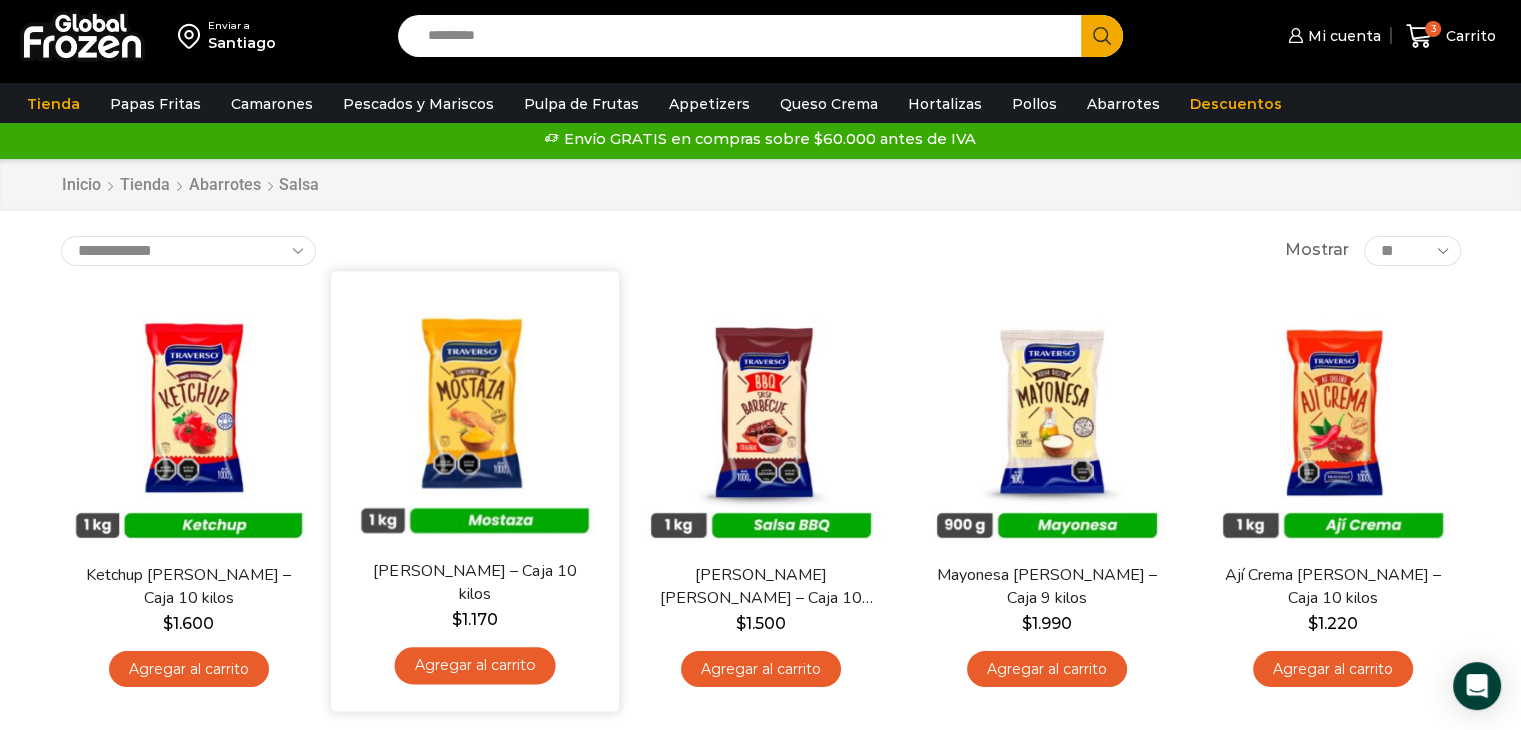 scroll, scrollTop: 0, scrollLeft: 0, axis: both 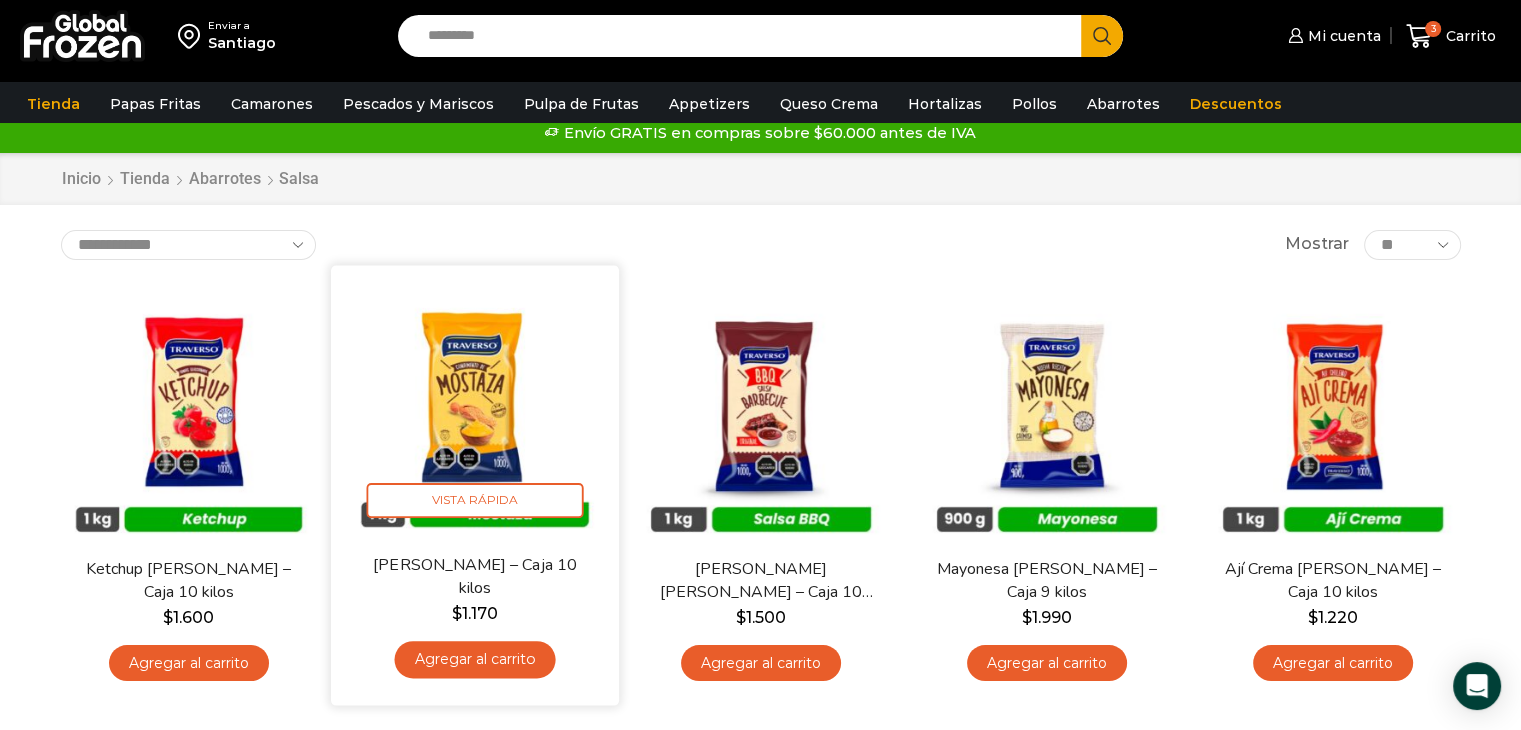 click on "Agregar al carrito" at bounding box center [474, 659] 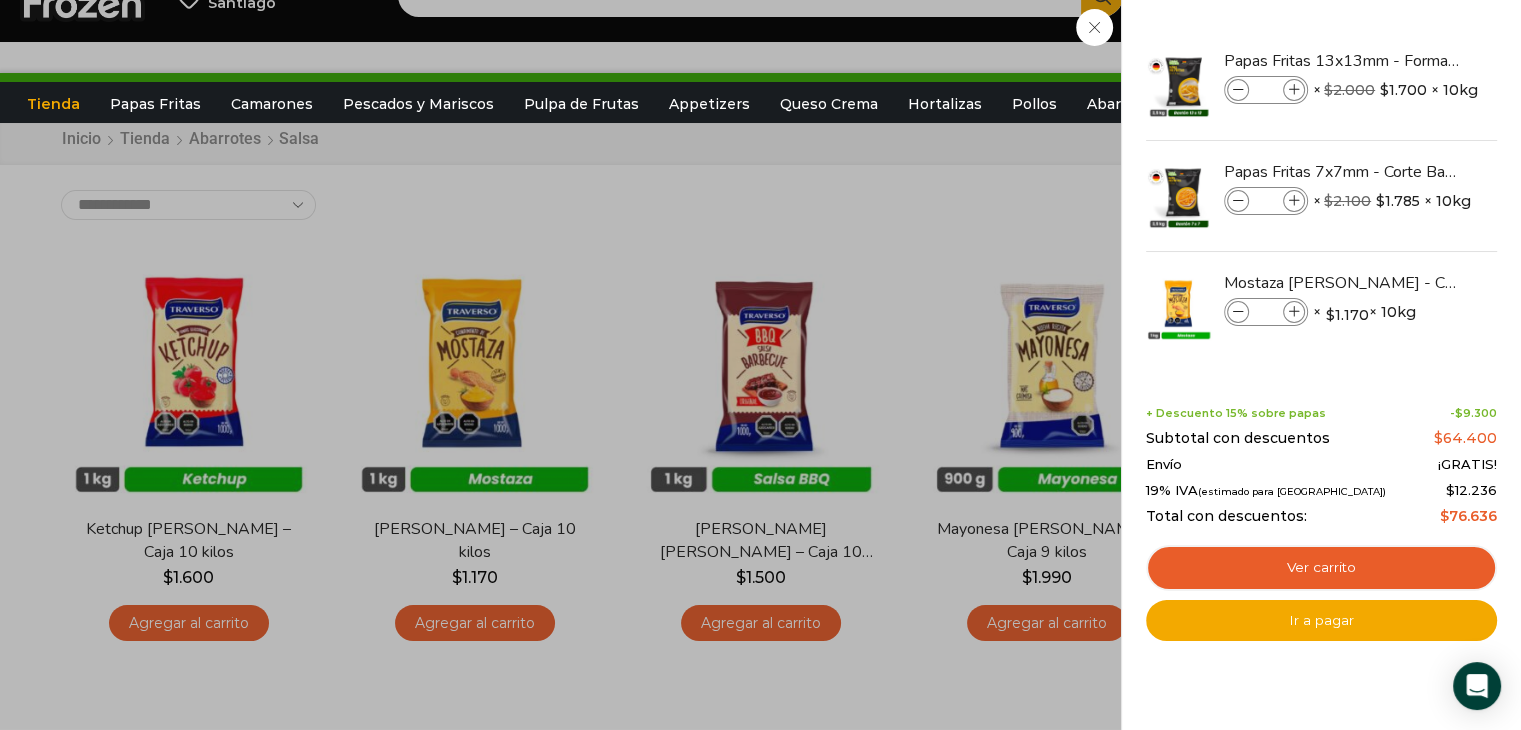 scroll, scrollTop: 0, scrollLeft: 0, axis: both 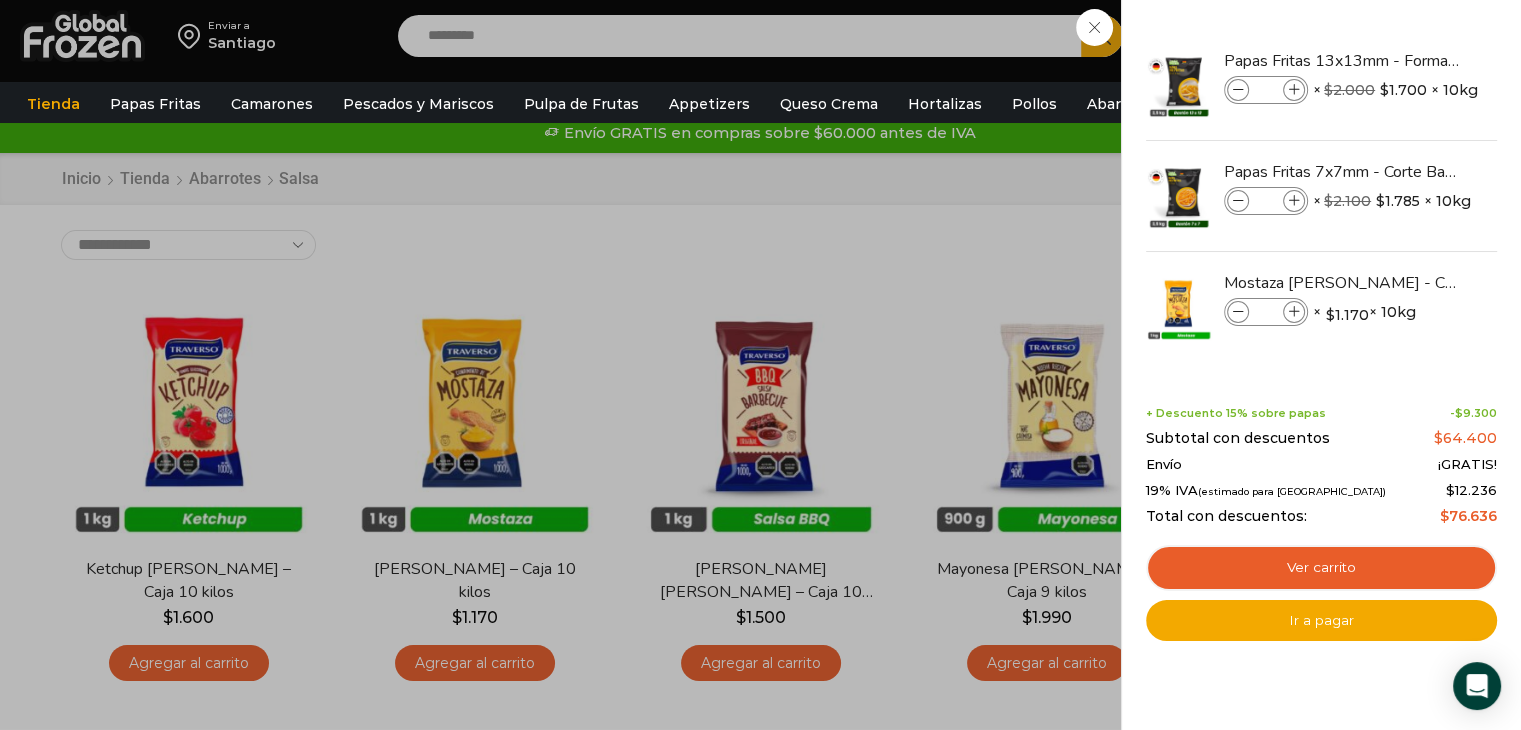 click on "4
Carrito
4
4
Shopping Cart
*" at bounding box center [1451, 36] 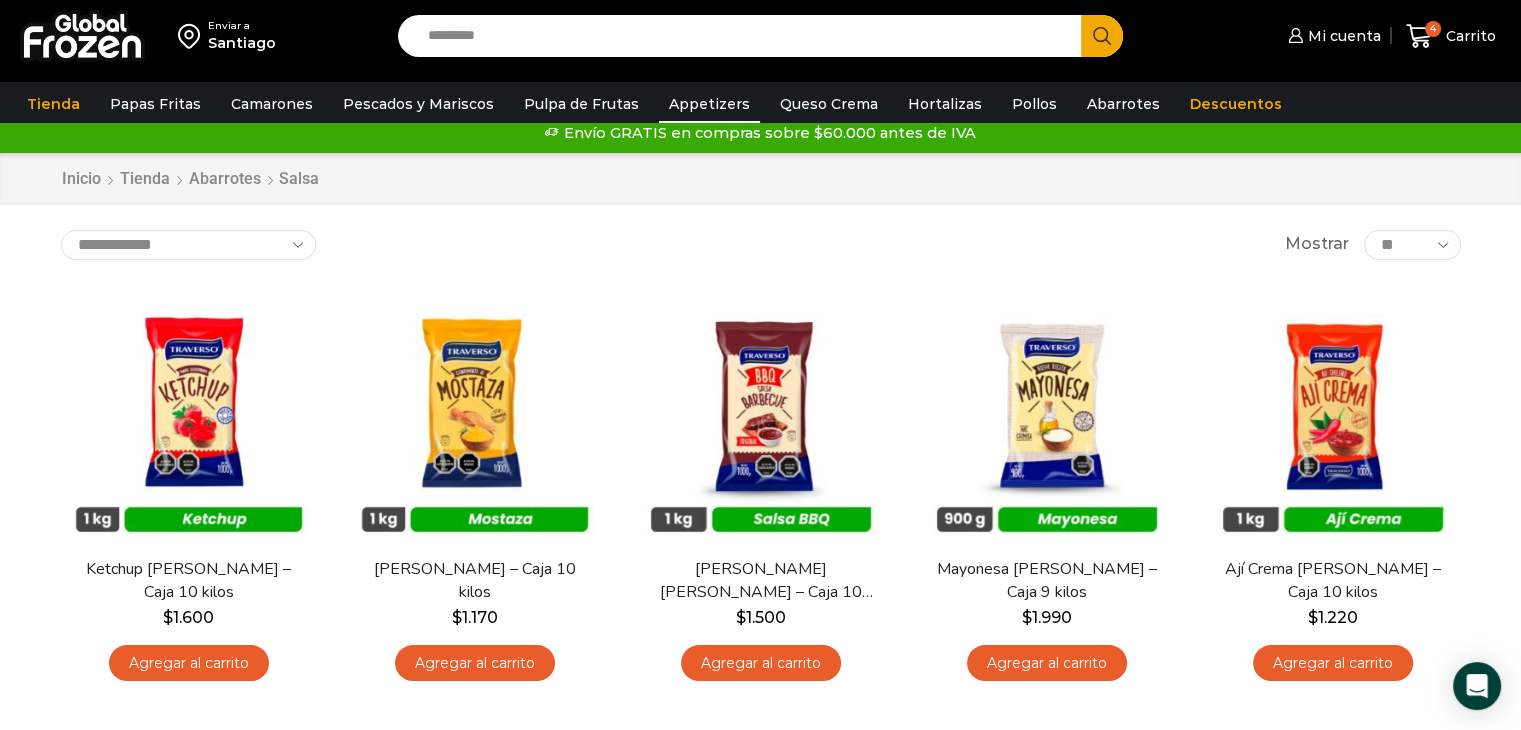 click on "Appetizers" at bounding box center (709, 104) 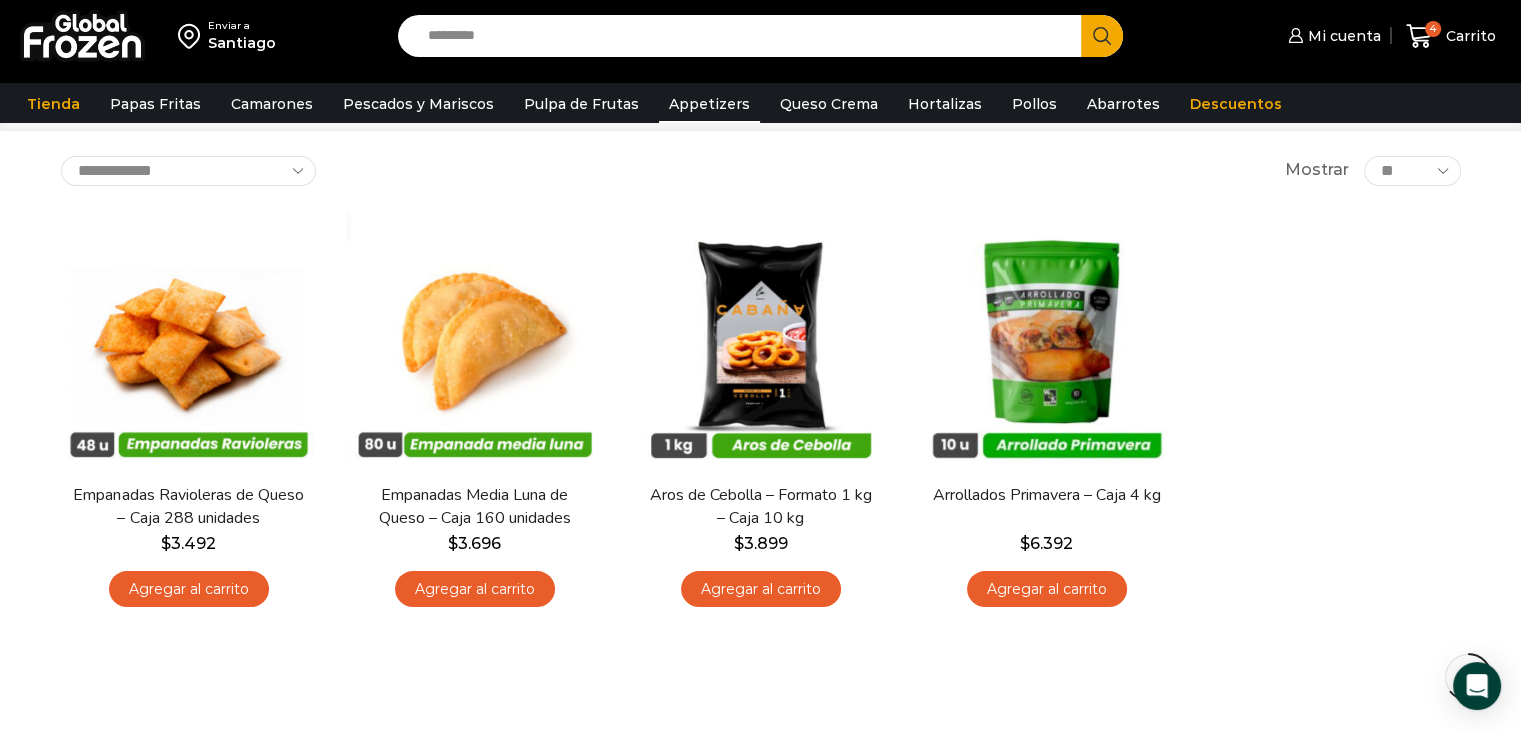 scroll, scrollTop: 0, scrollLeft: 0, axis: both 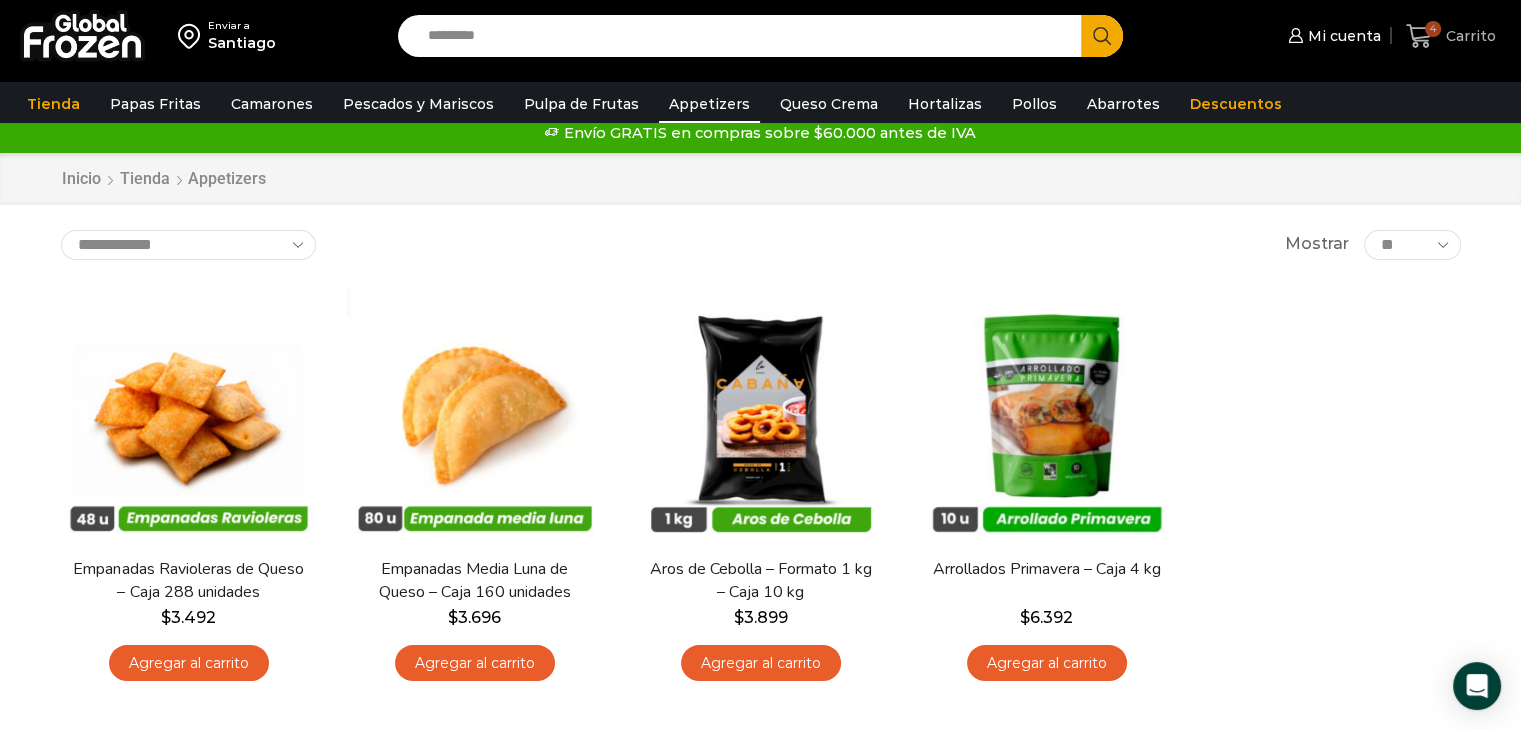 click on "Carrito" at bounding box center [1468, 36] 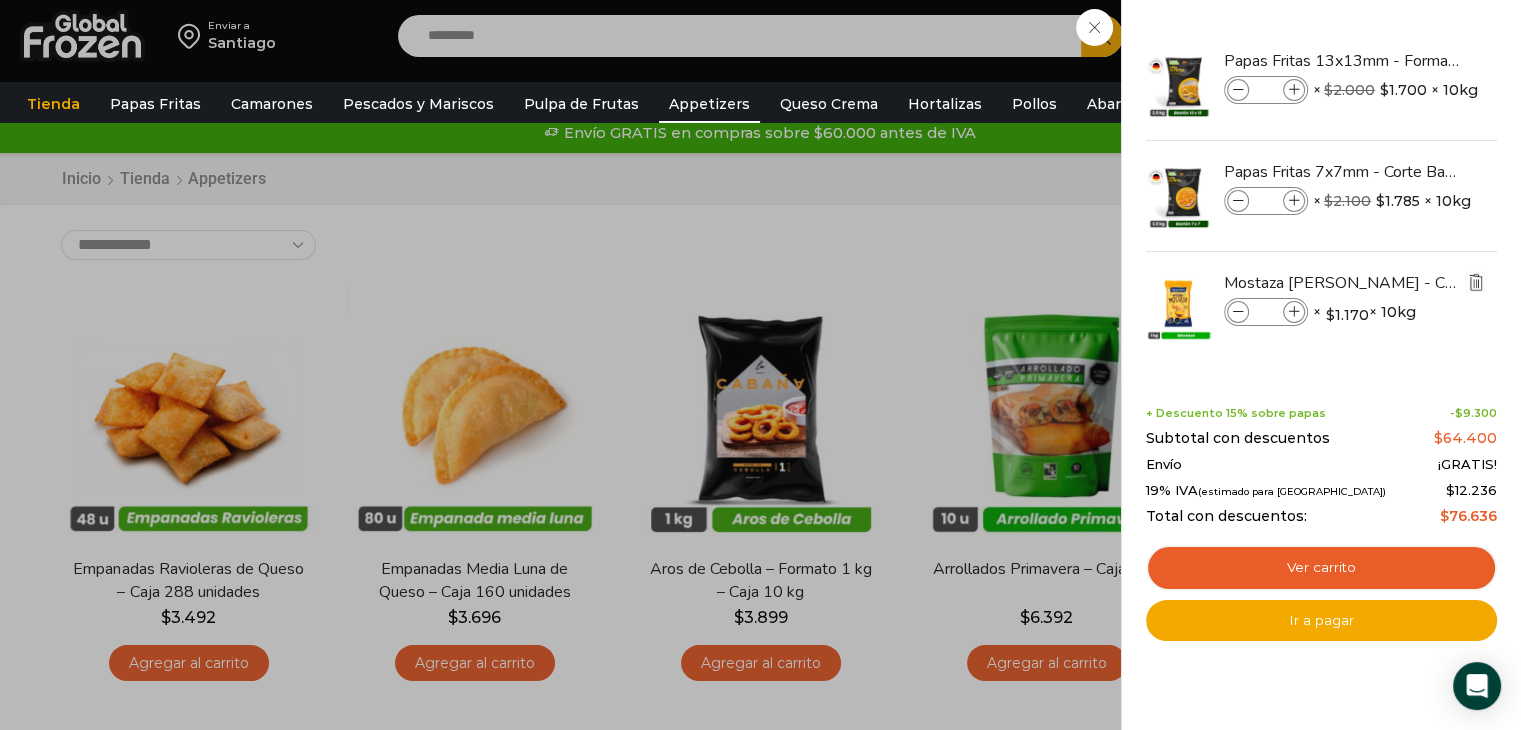click at bounding box center [1476, 282] 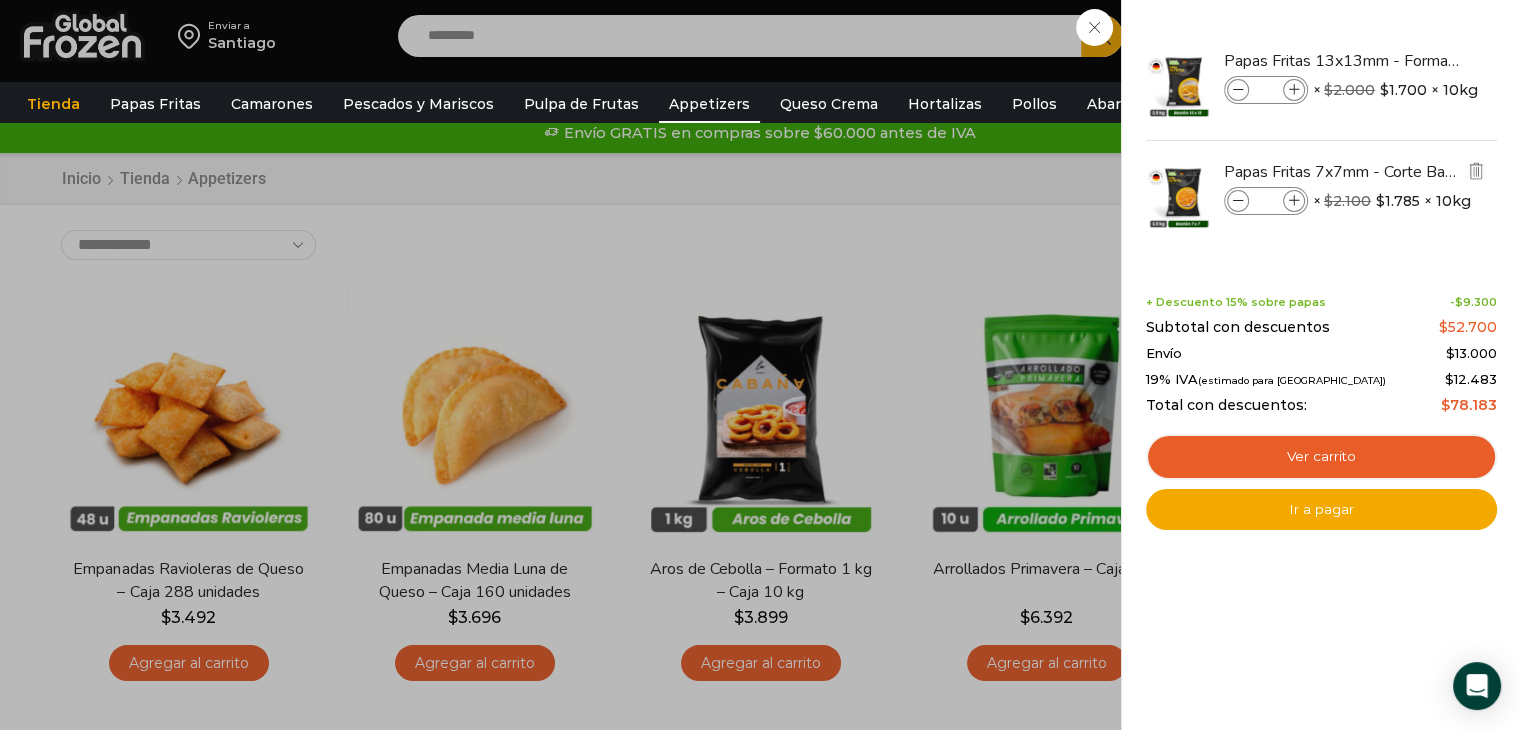 click at bounding box center [1294, 201] 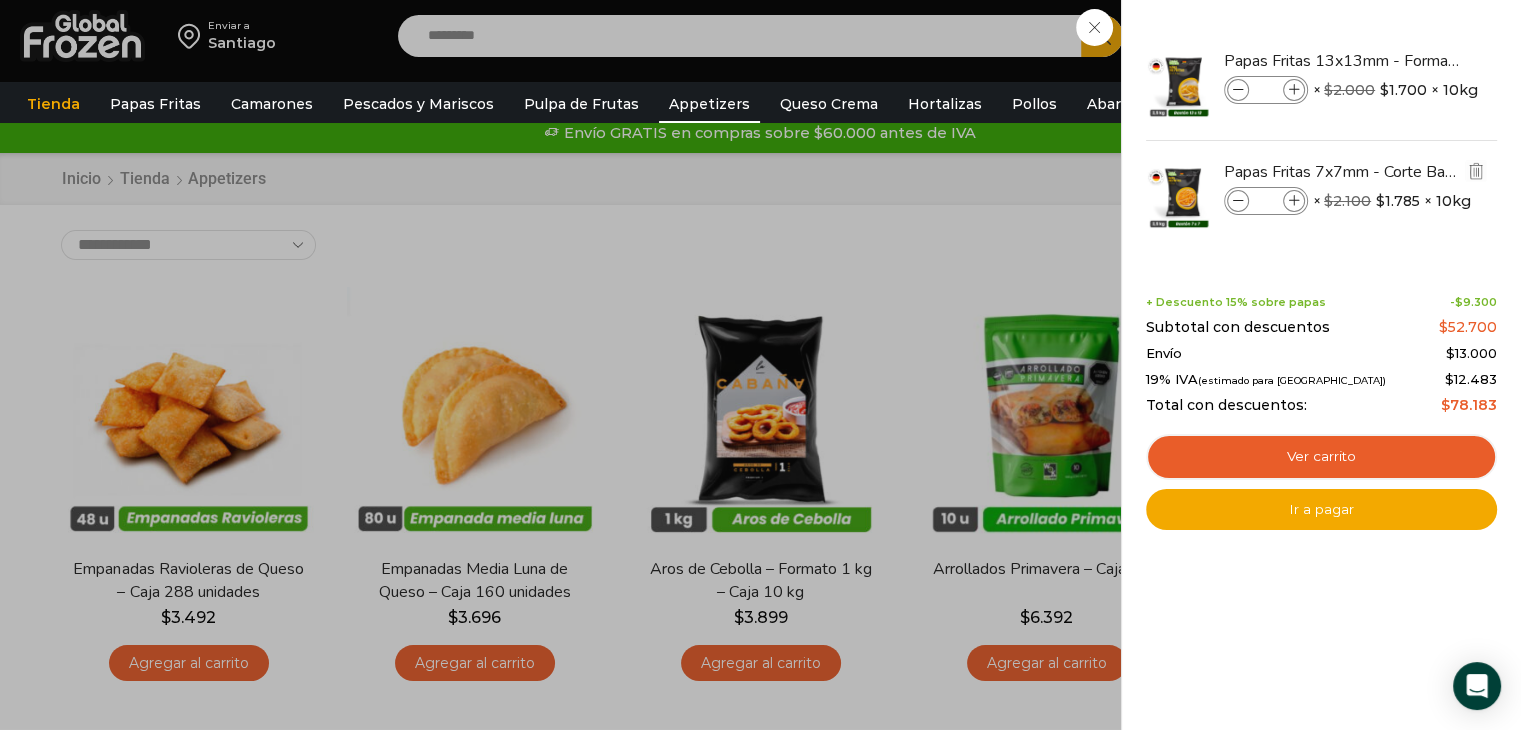 type on "*" 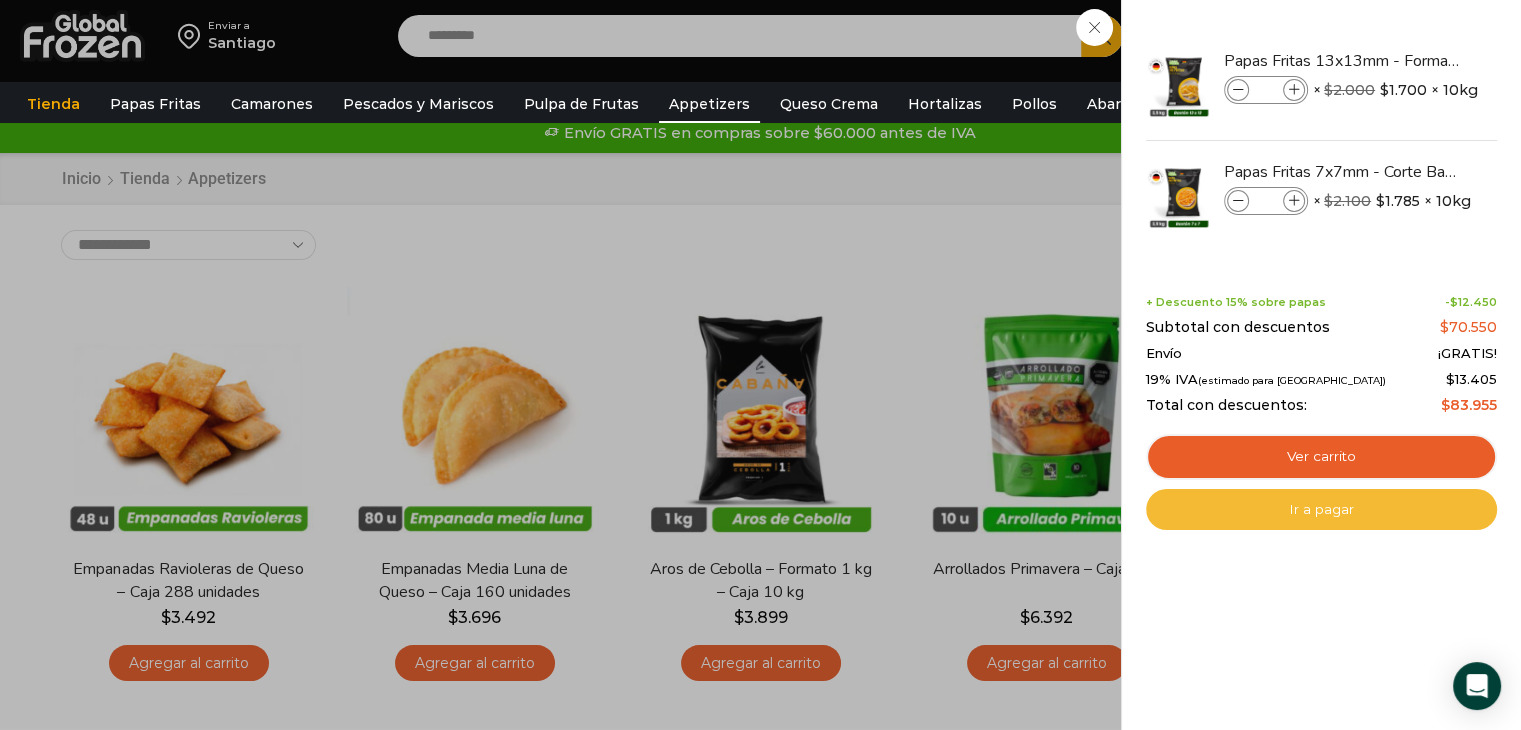 click on "Ir a pagar" at bounding box center (1321, 510) 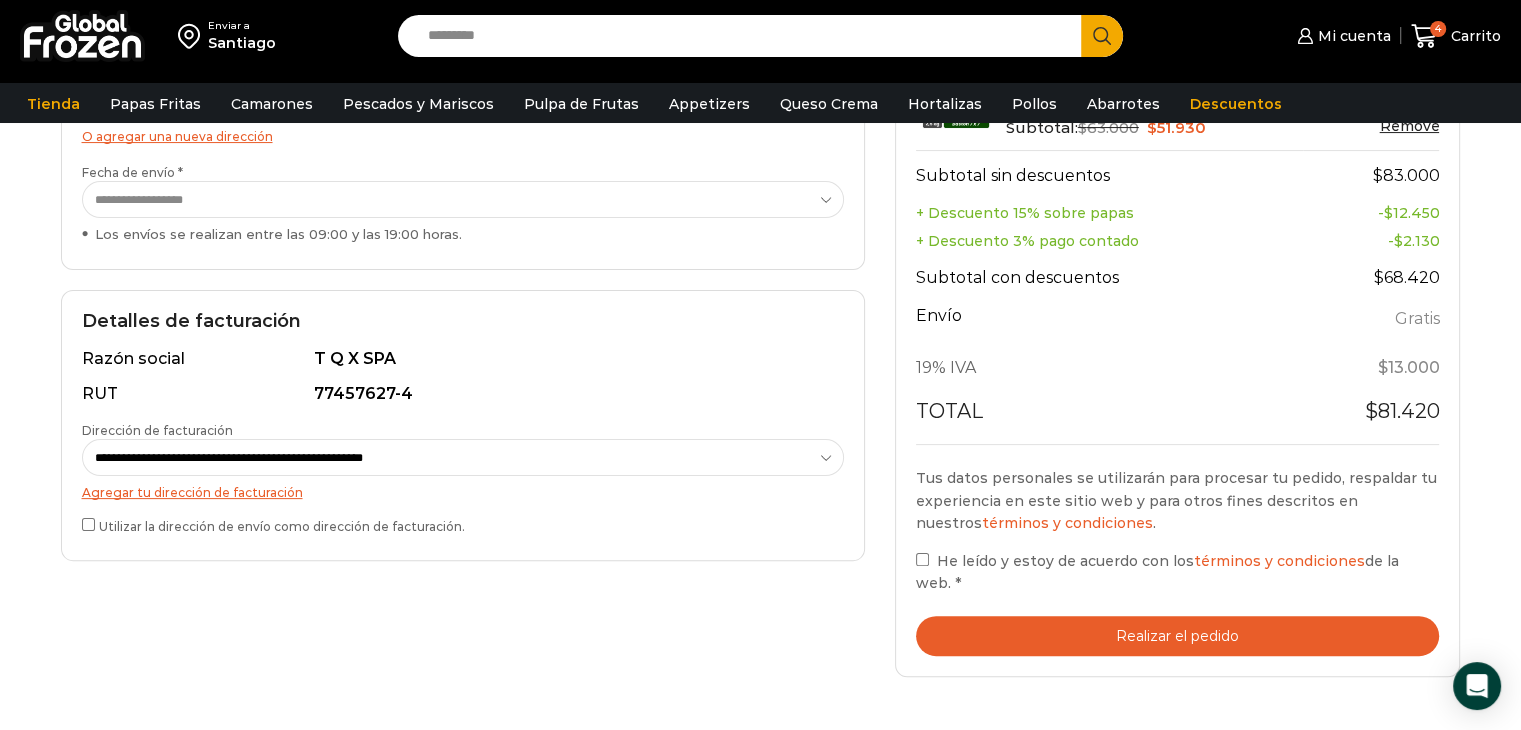 scroll, scrollTop: 400, scrollLeft: 0, axis: vertical 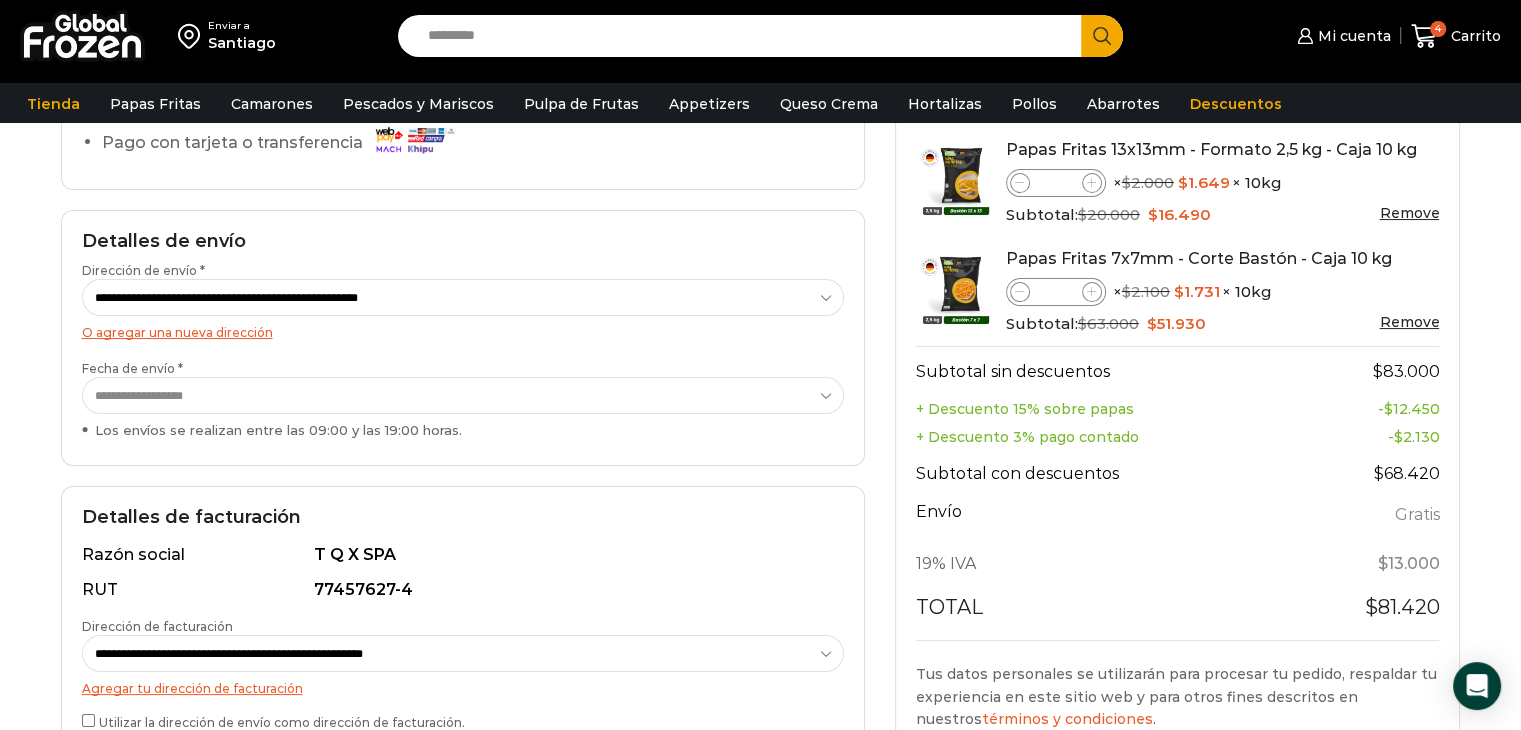 click on "**********" at bounding box center [463, 395] 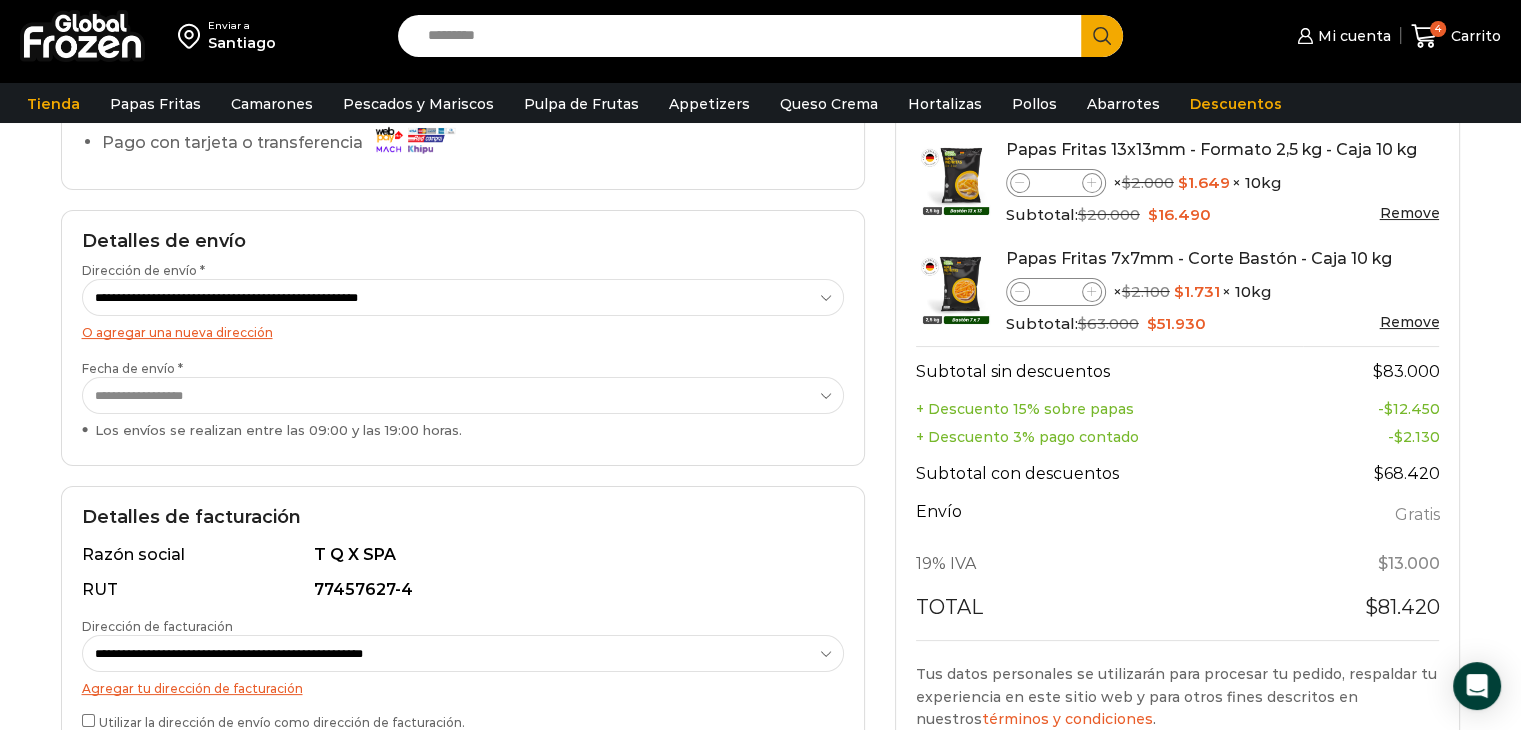 click on "**********" at bounding box center (463, 395) 